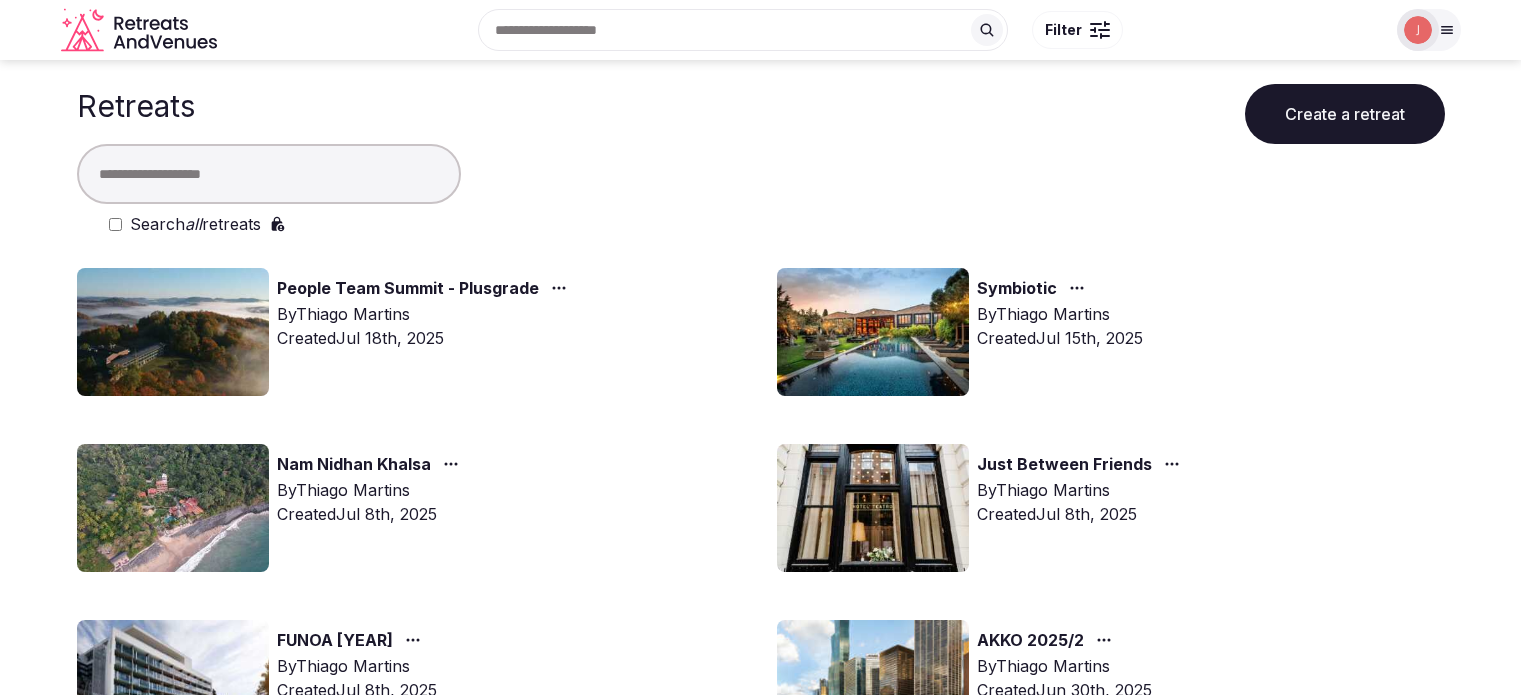 scroll, scrollTop: 0, scrollLeft: 0, axis: both 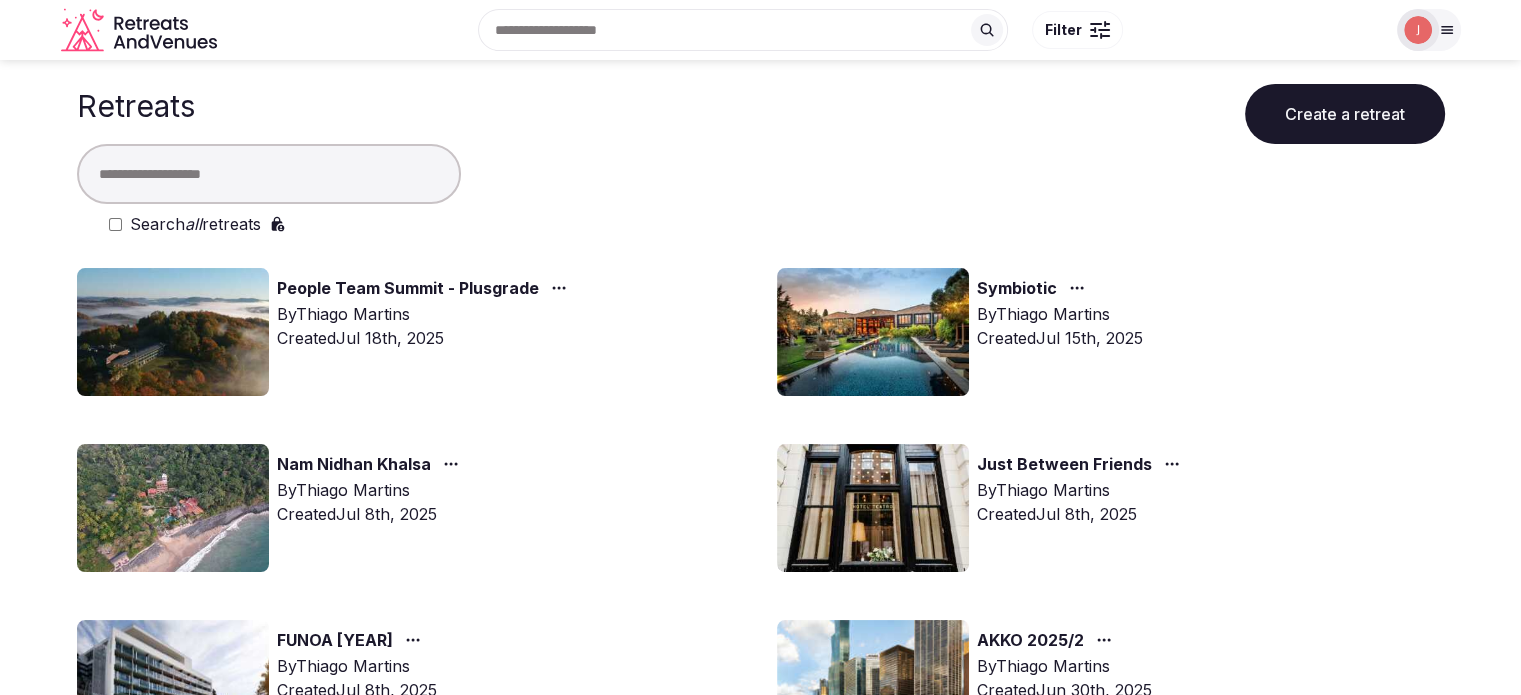 click at bounding box center [269, 174] 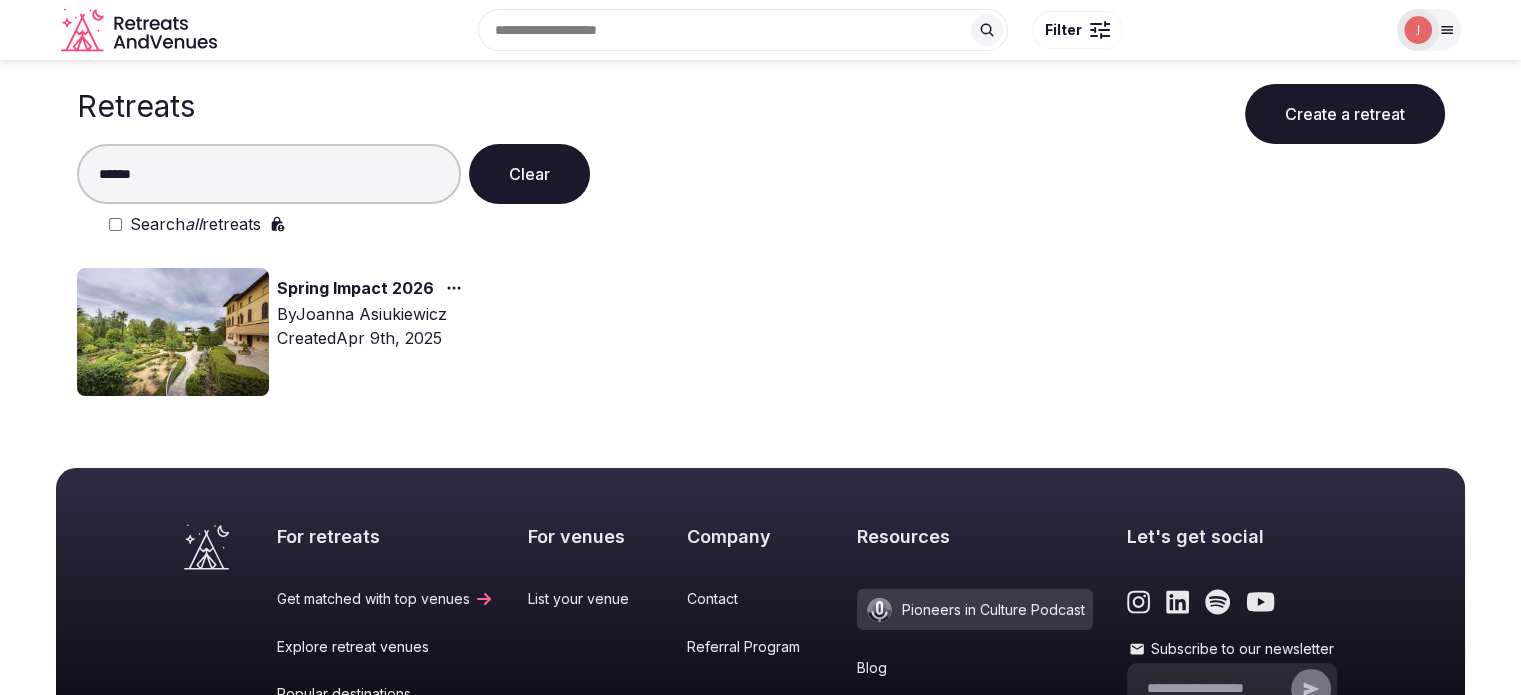 type on "******" 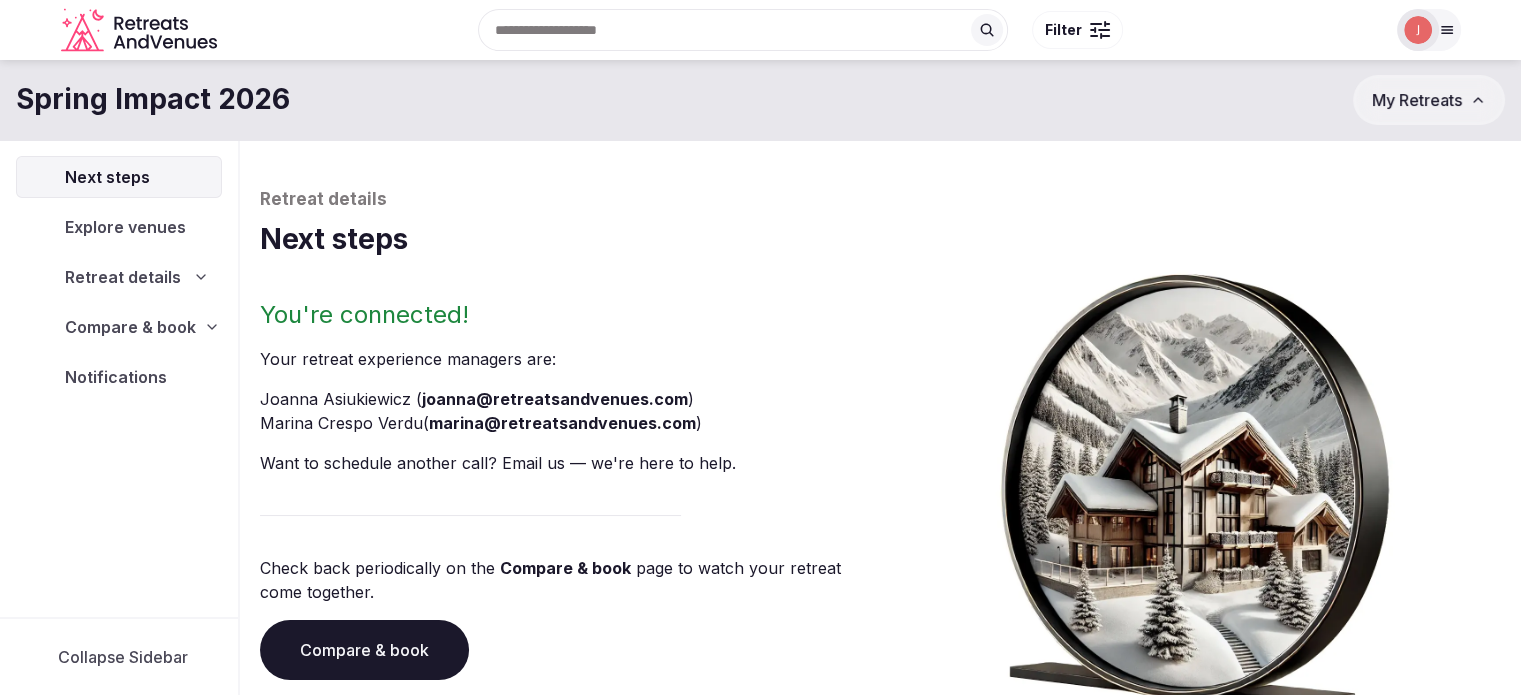 click on "Compare & book" at bounding box center [130, 327] 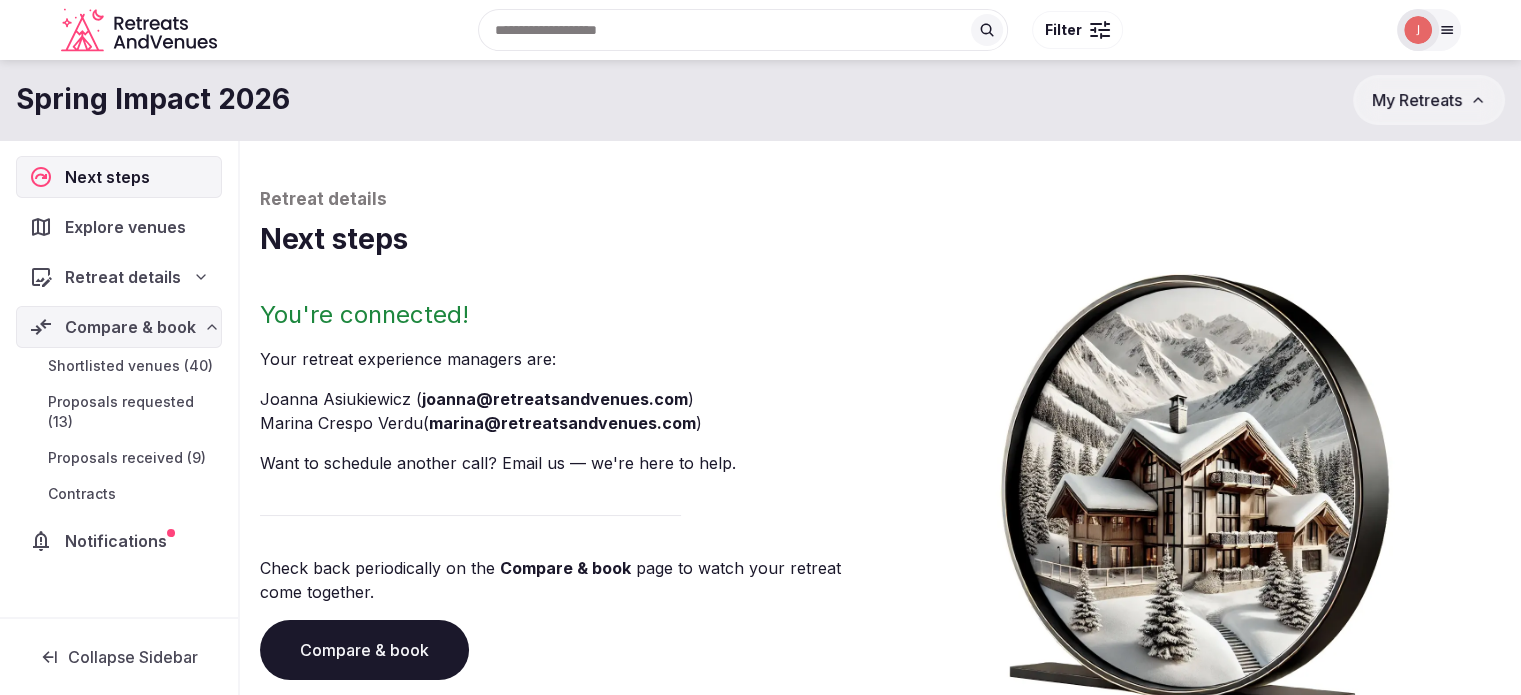 click on "Proposals received (9)" at bounding box center (127, 458) 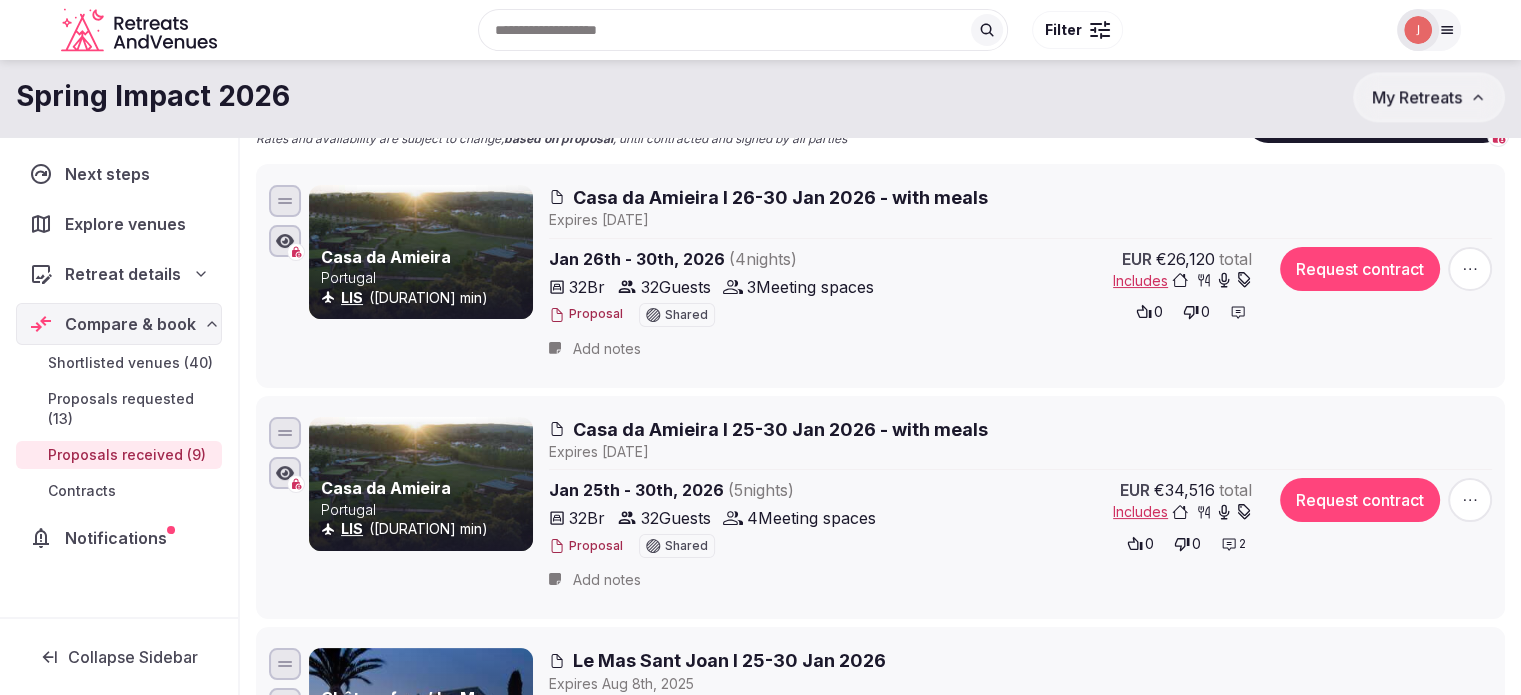 scroll, scrollTop: 100, scrollLeft: 0, axis: vertical 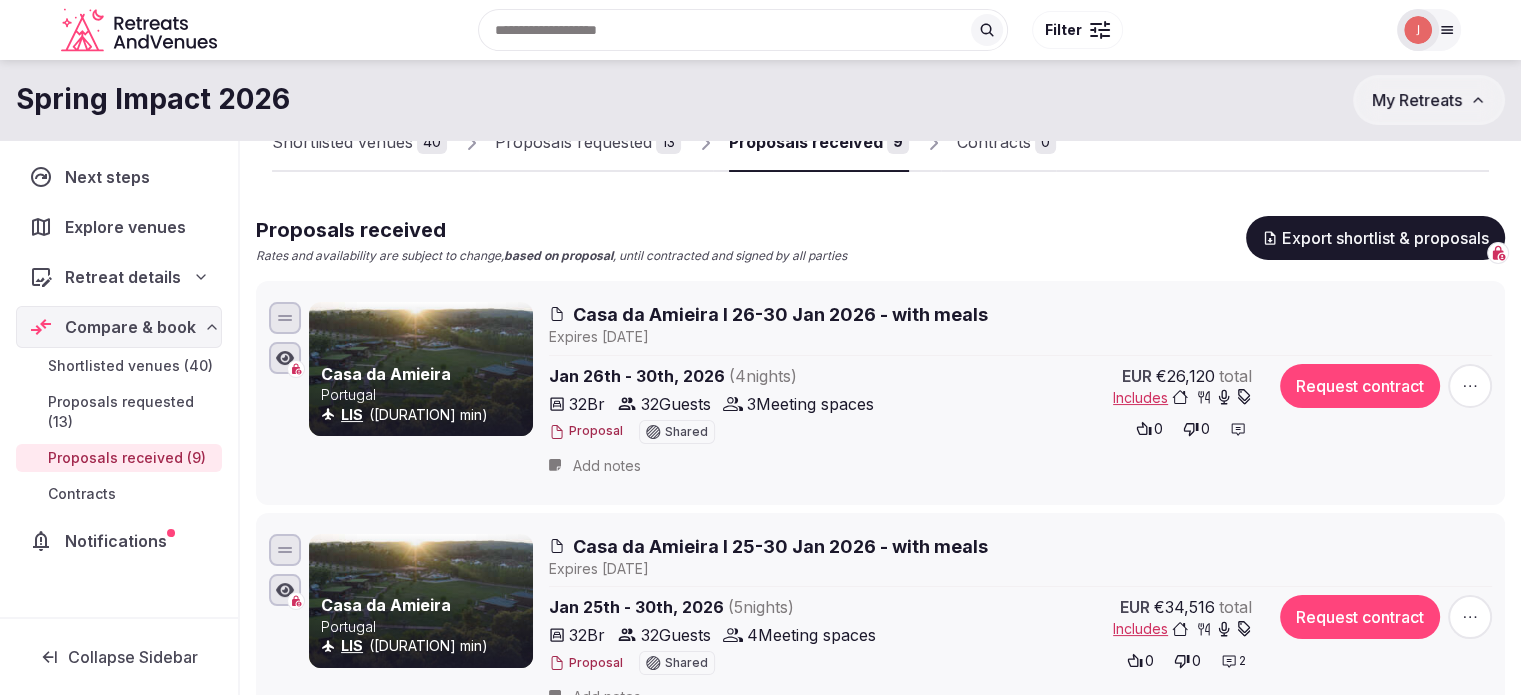 click on "Proposals requested" at bounding box center [573, 142] 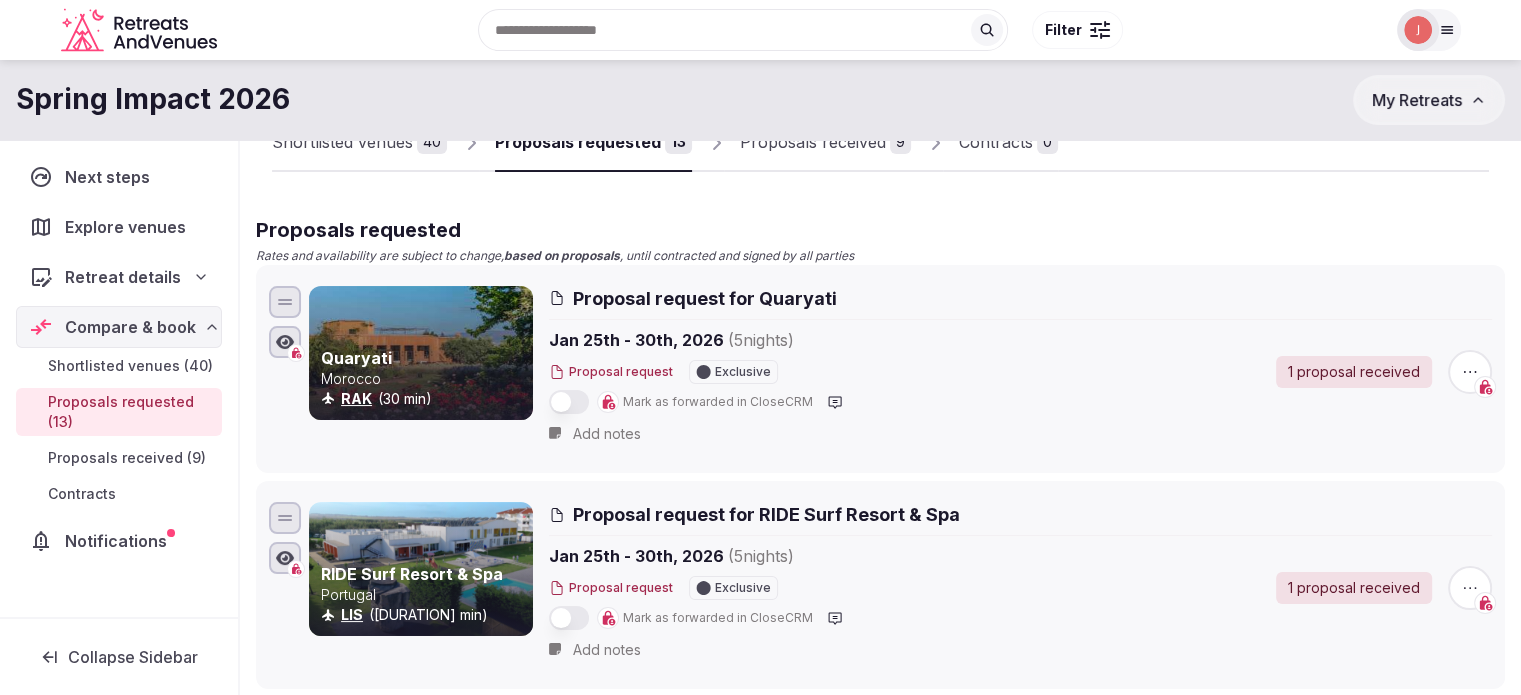 click on "Proposals received 9" at bounding box center [825, 143] 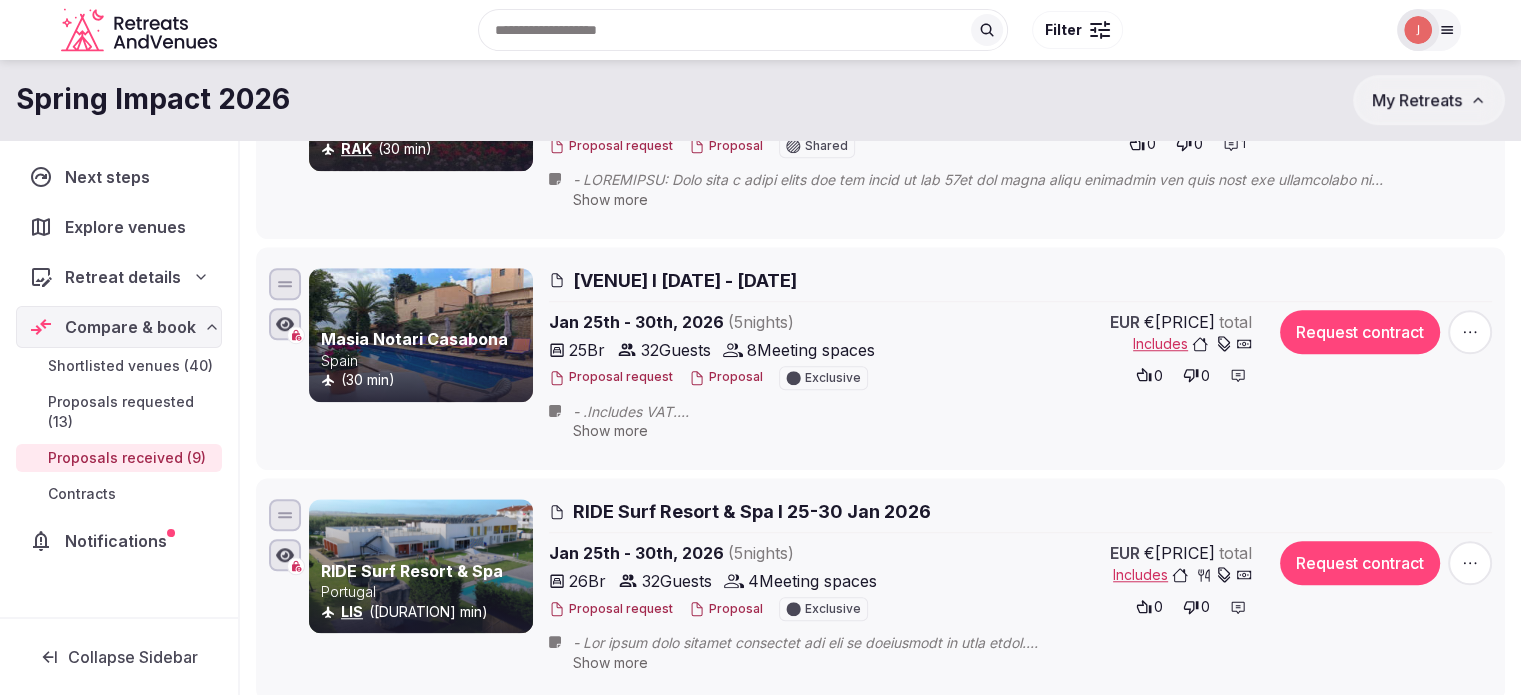 scroll, scrollTop: 1300, scrollLeft: 0, axis: vertical 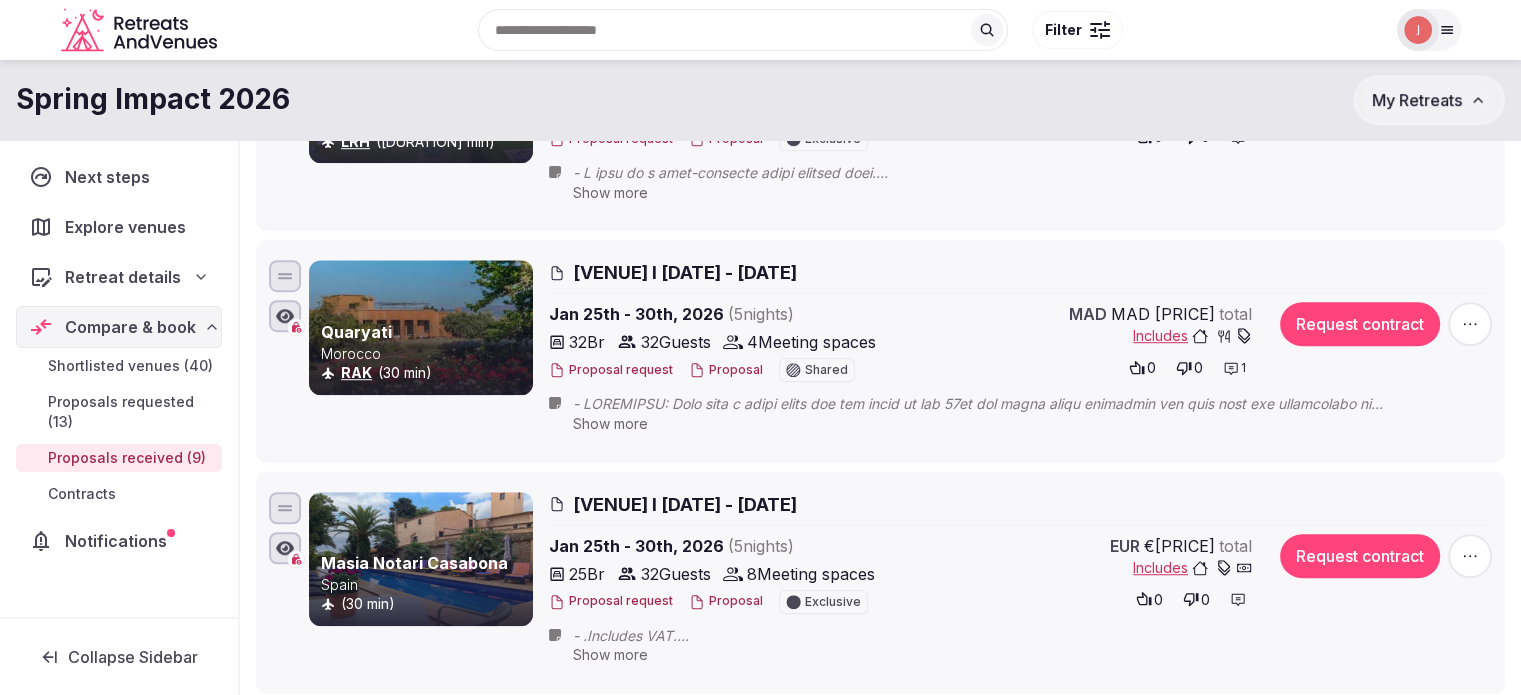 click 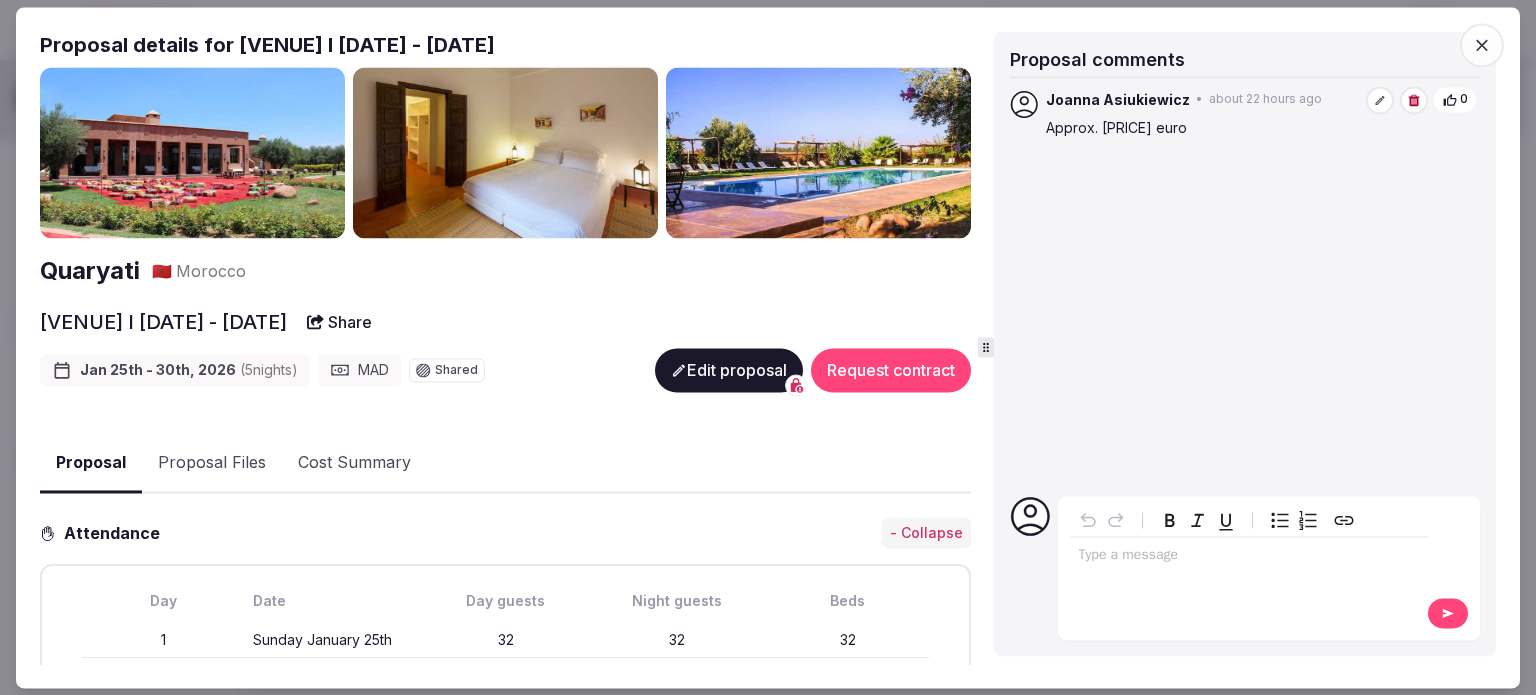 click 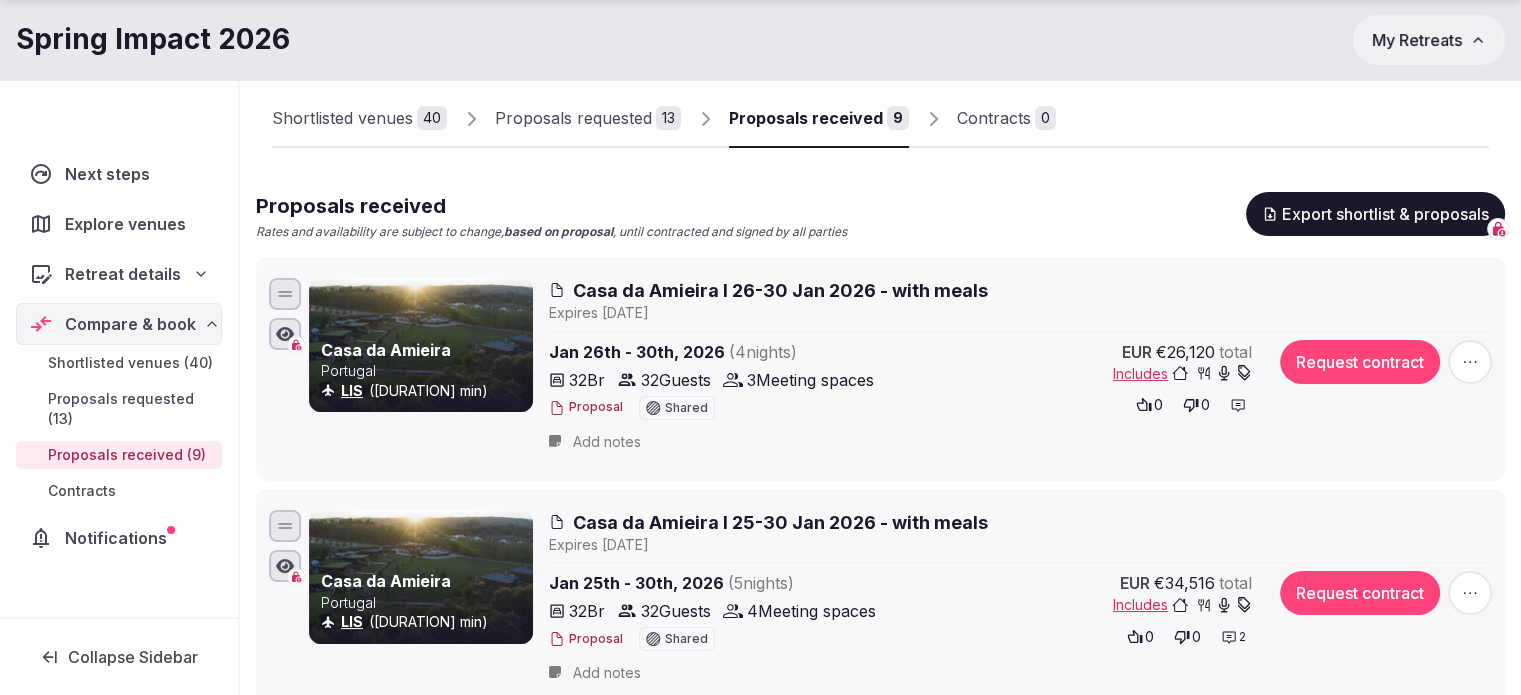 scroll, scrollTop: 300, scrollLeft: 0, axis: vertical 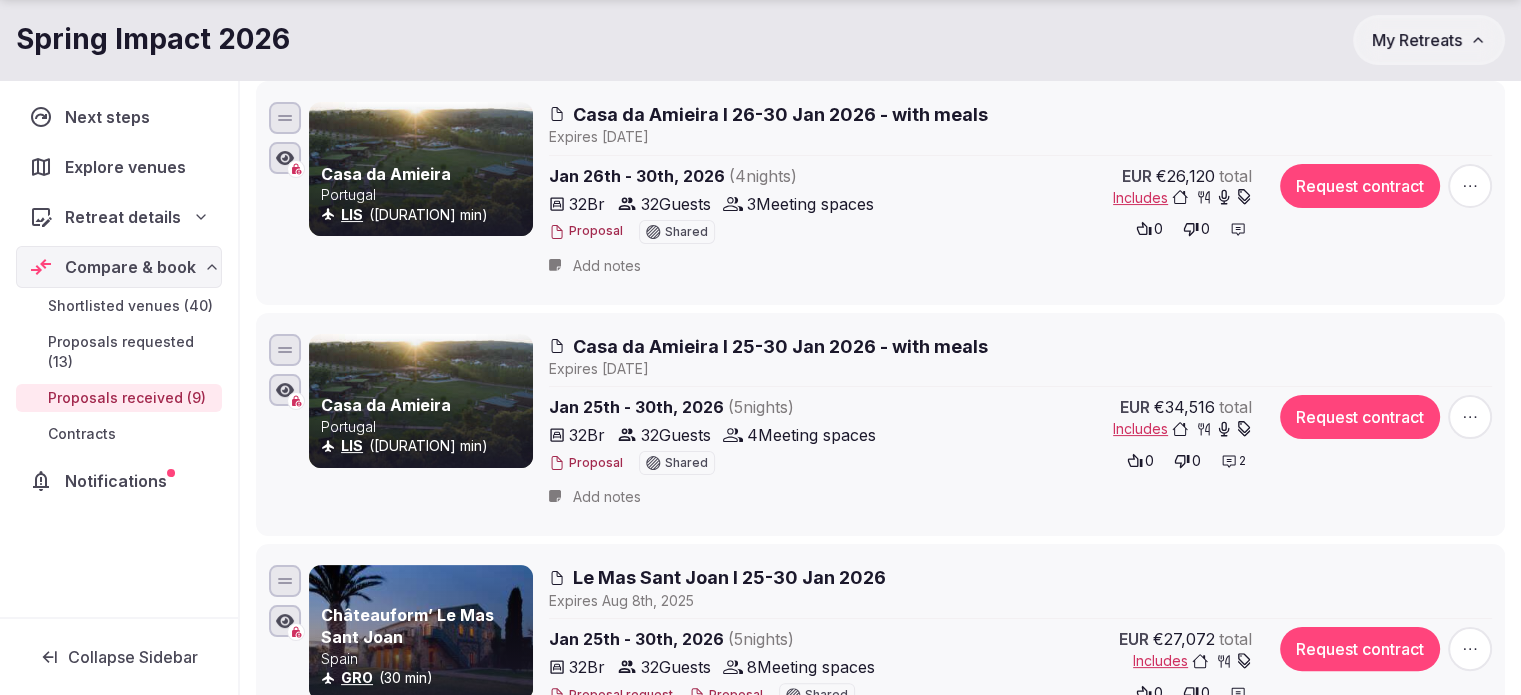 click 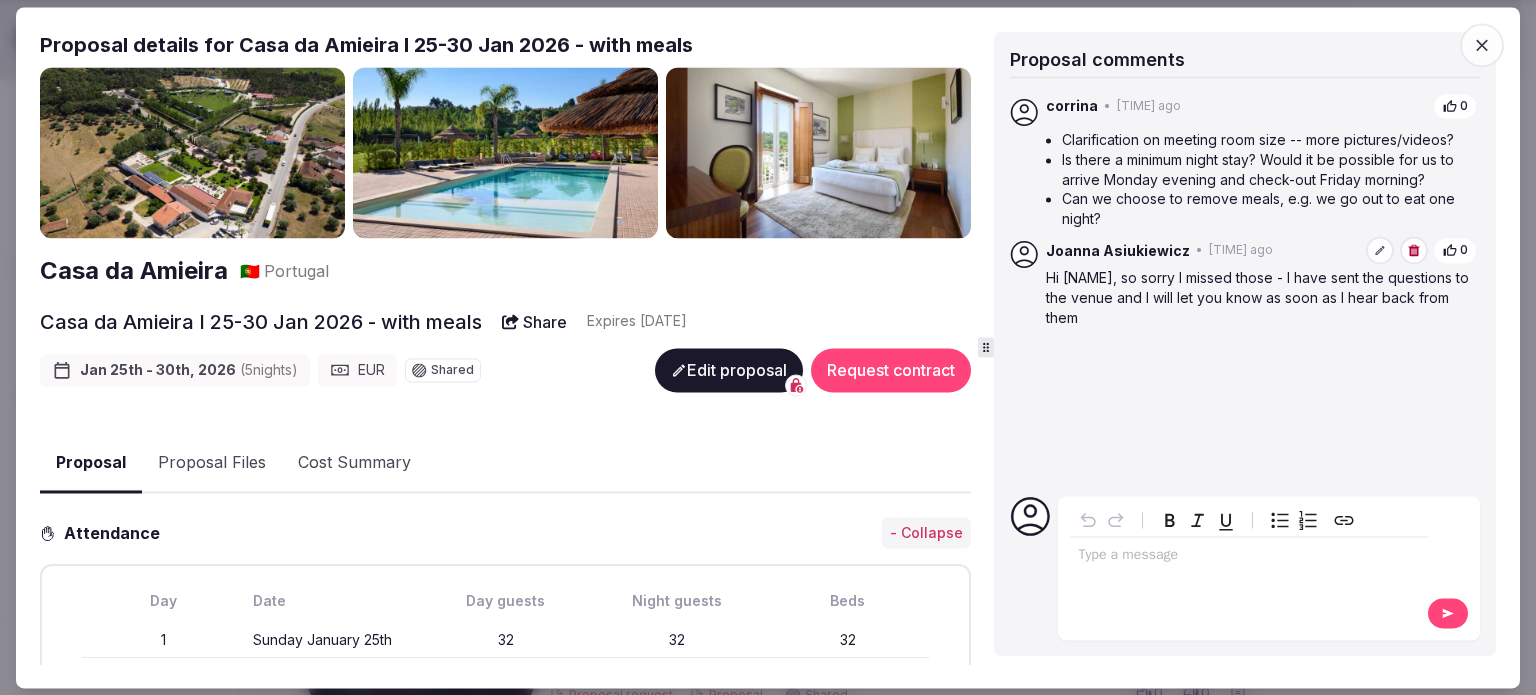 click 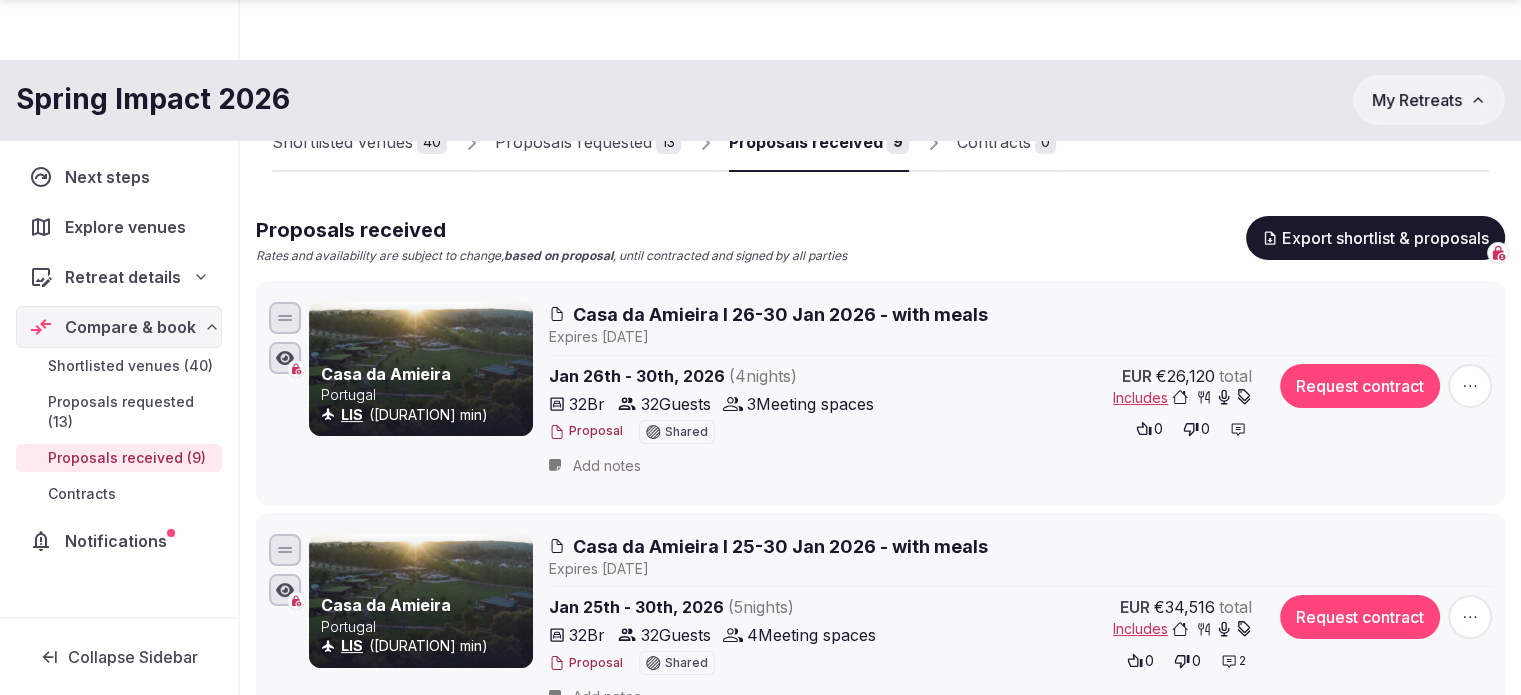 scroll, scrollTop: 300, scrollLeft: 0, axis: vertical 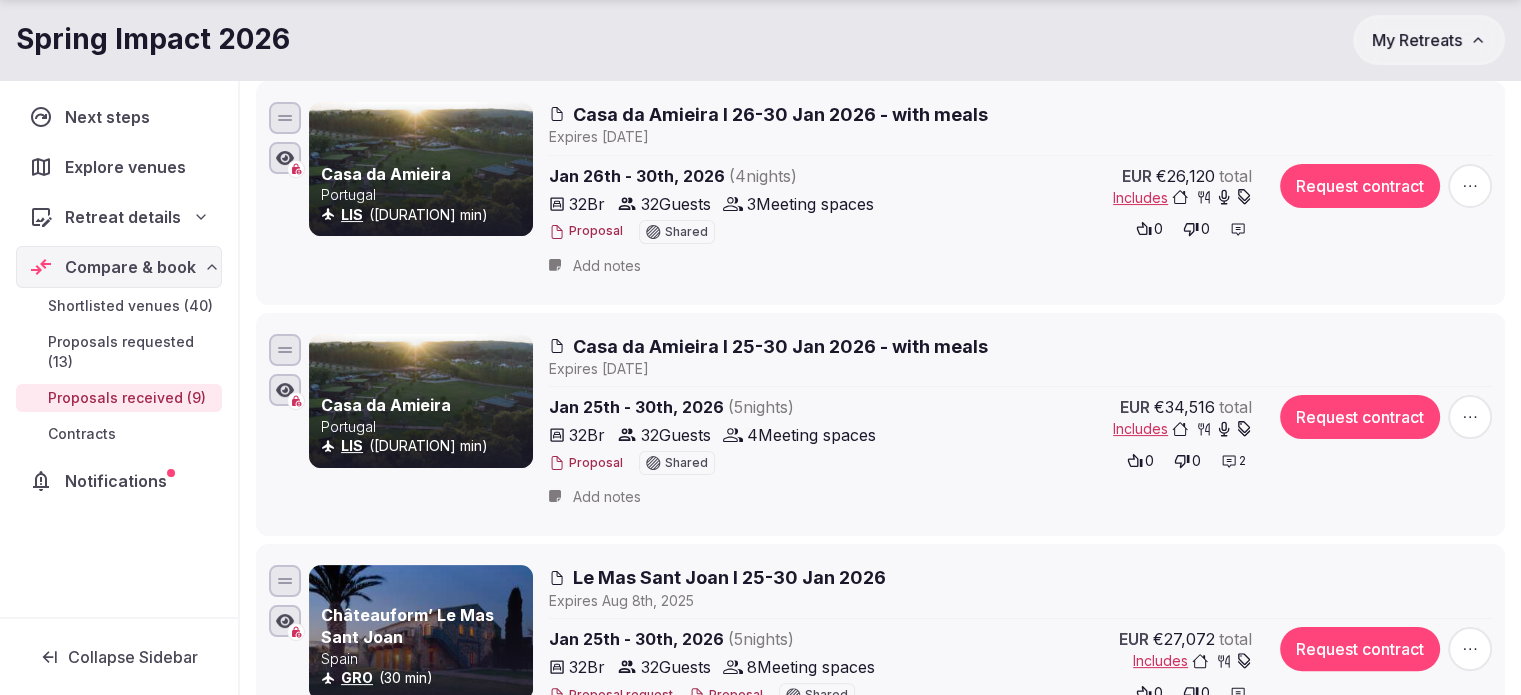 click 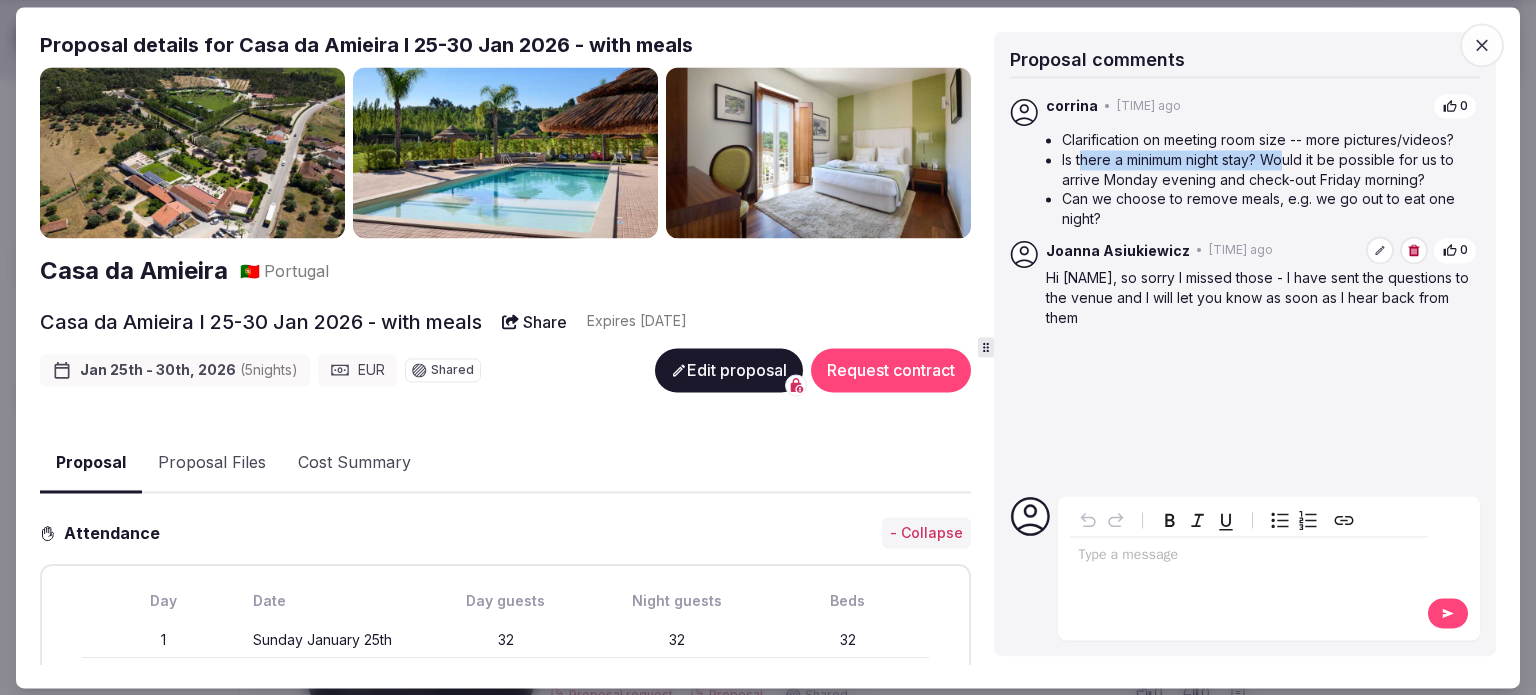 drag, startPoint x: 1083, startPoint y: 158, endPoint x: 1288, endPoint y: 158, distance: 205 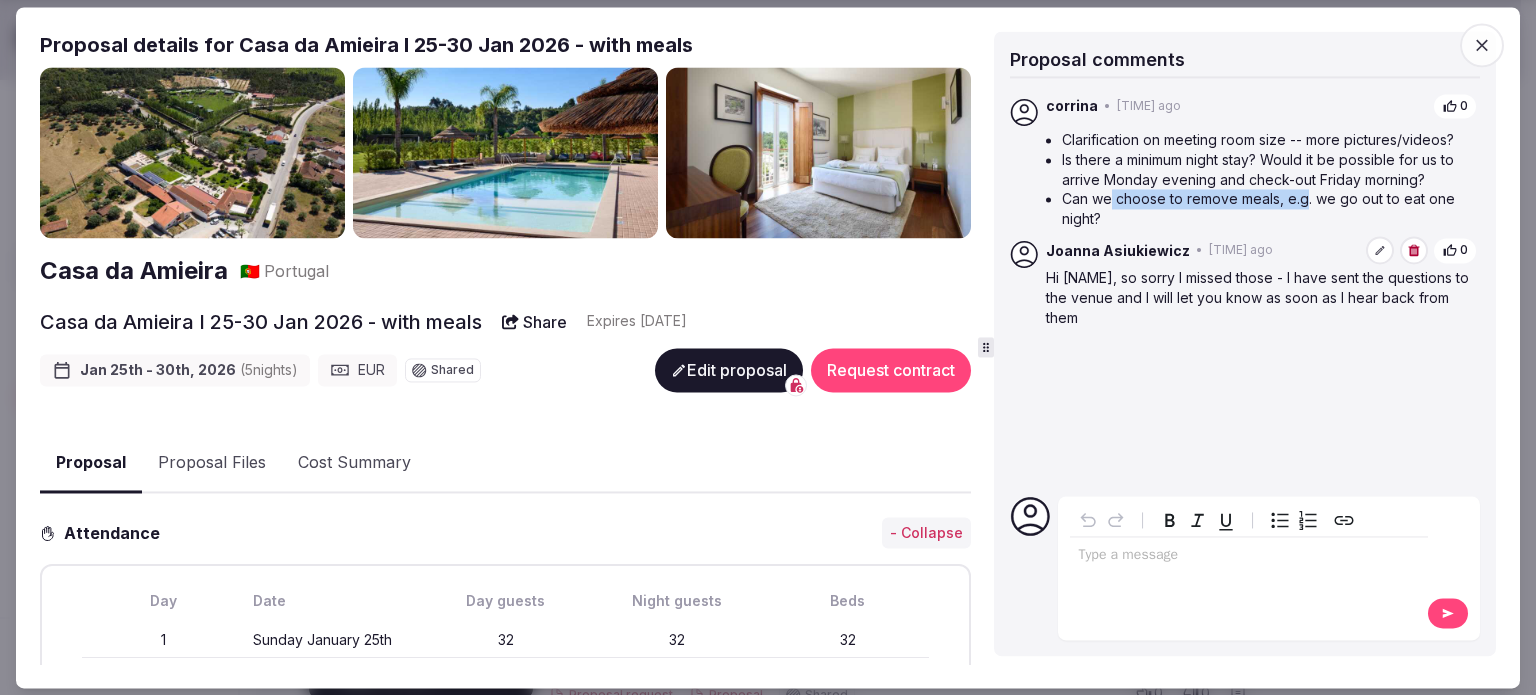 drag, startPoint x: 1112, startPoint y: 197, endPoint x: 1302, endPoint y: 197, distance: 190 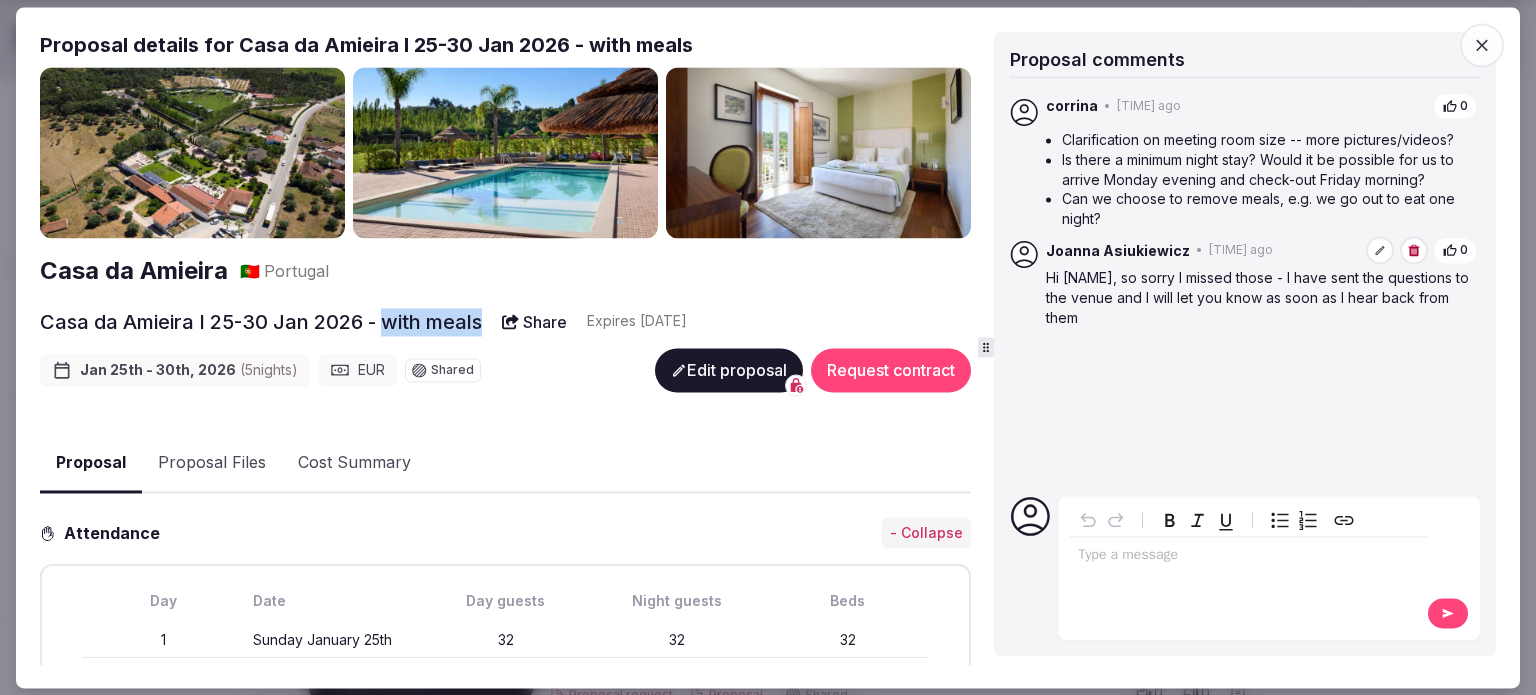drag, startPoint x: 392, startPoint y: 317, endPoint x: 487, endPoint y: 318, distance: 95.005264 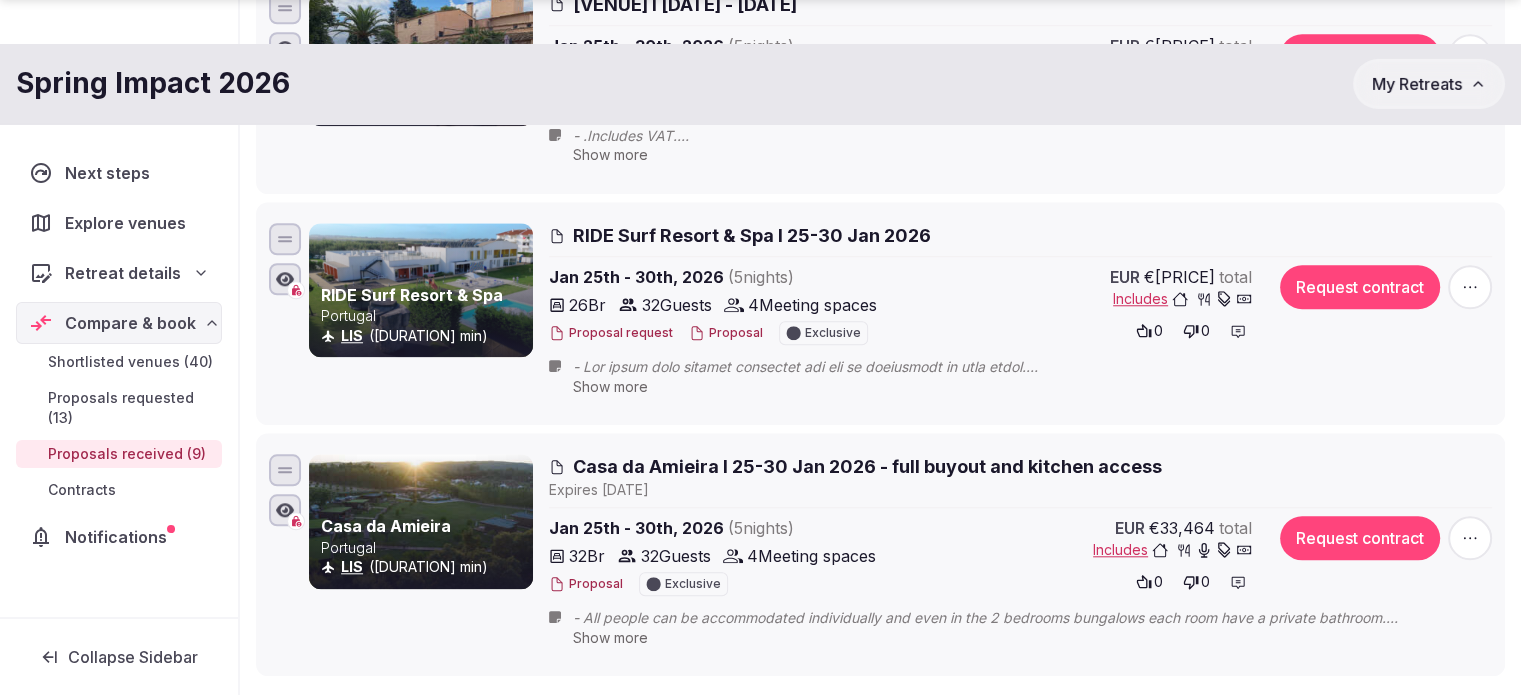 scroll, scrollTop: 2000, scrollLeft: 0, axis: vertical 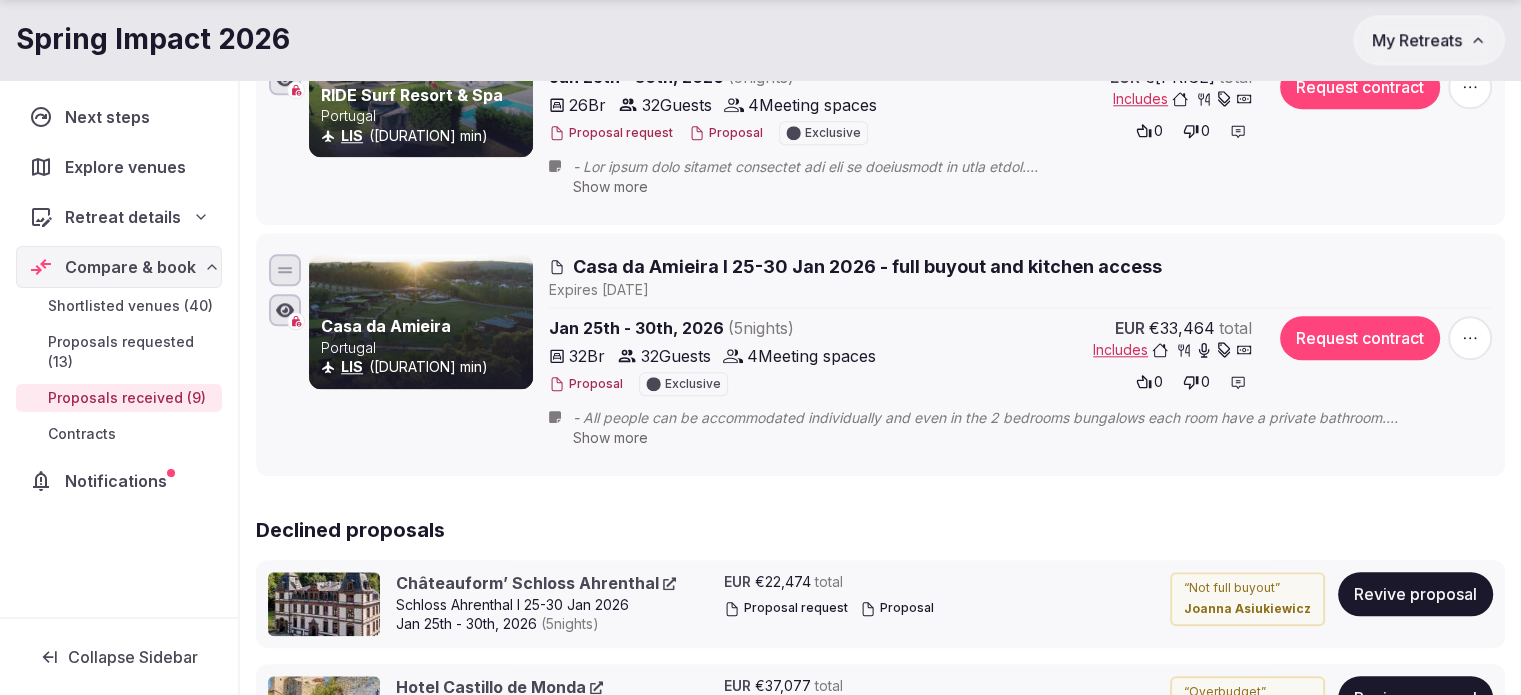 click on "(Fri)" at bounding box center [1020, 358] 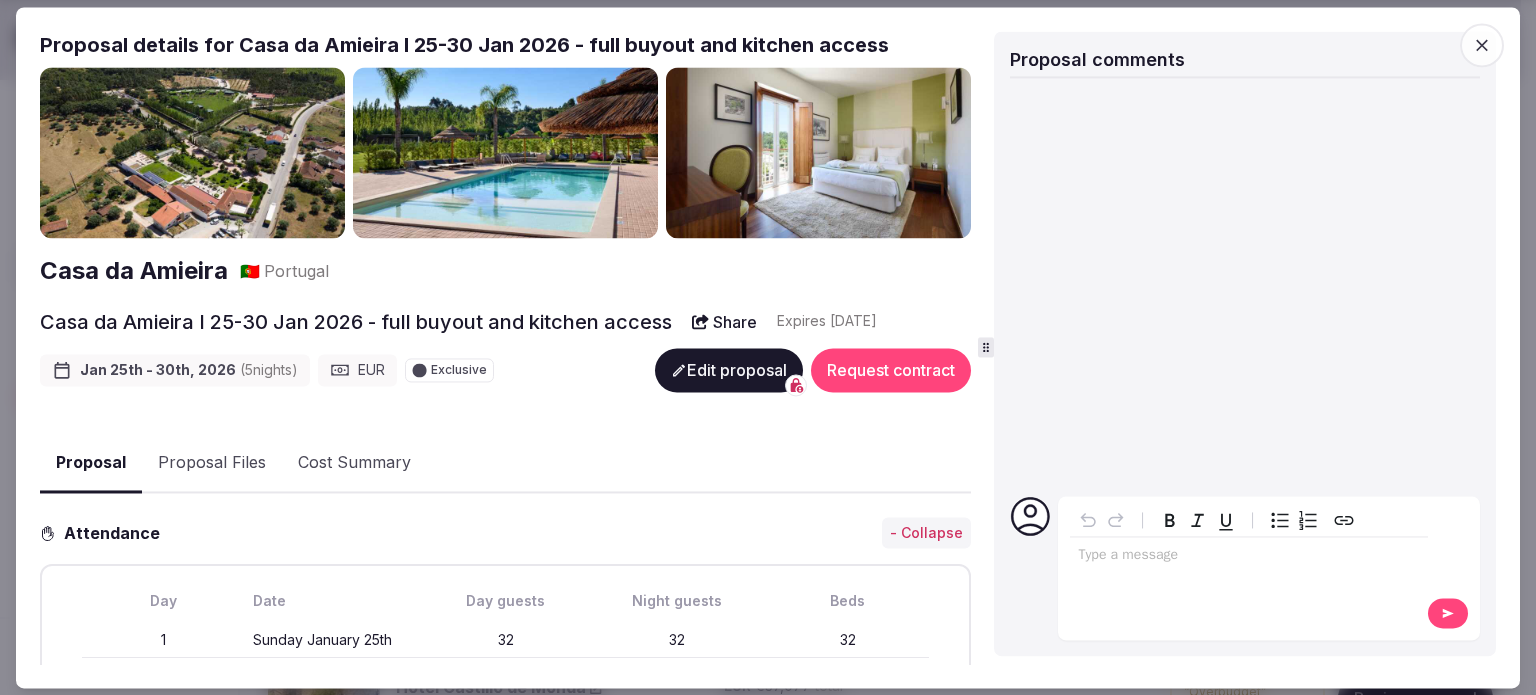 click at bounding box center (1482, 45) 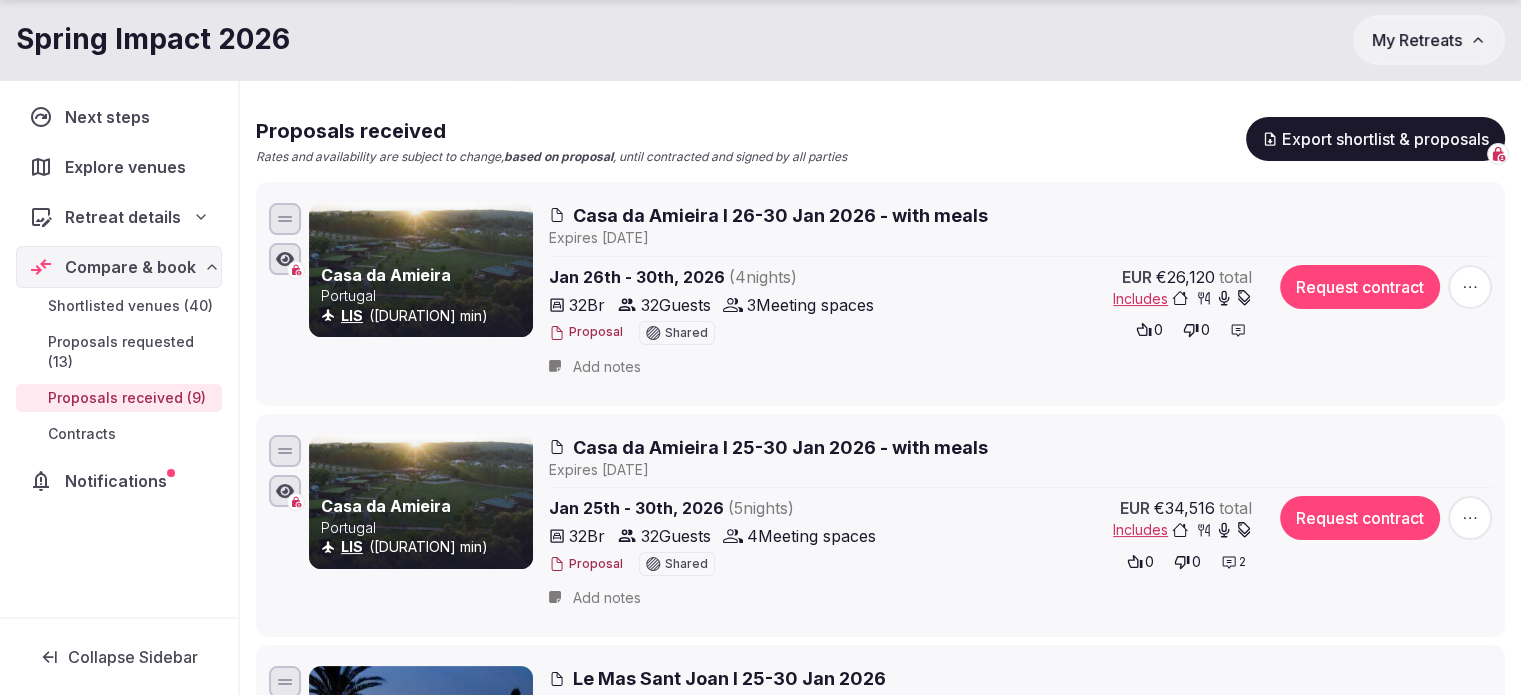 scroll, scrollTop: 200, scrollLeft: 0, axis: vertical 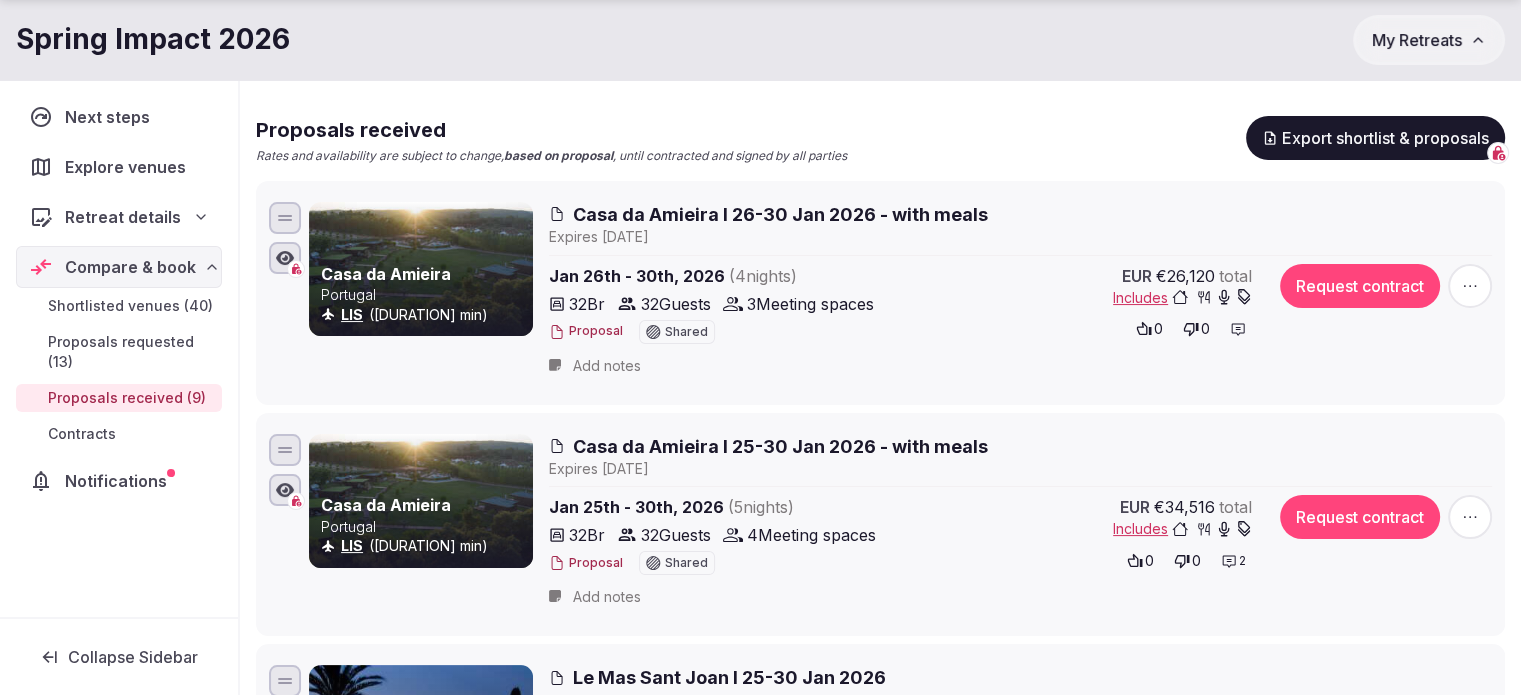 click 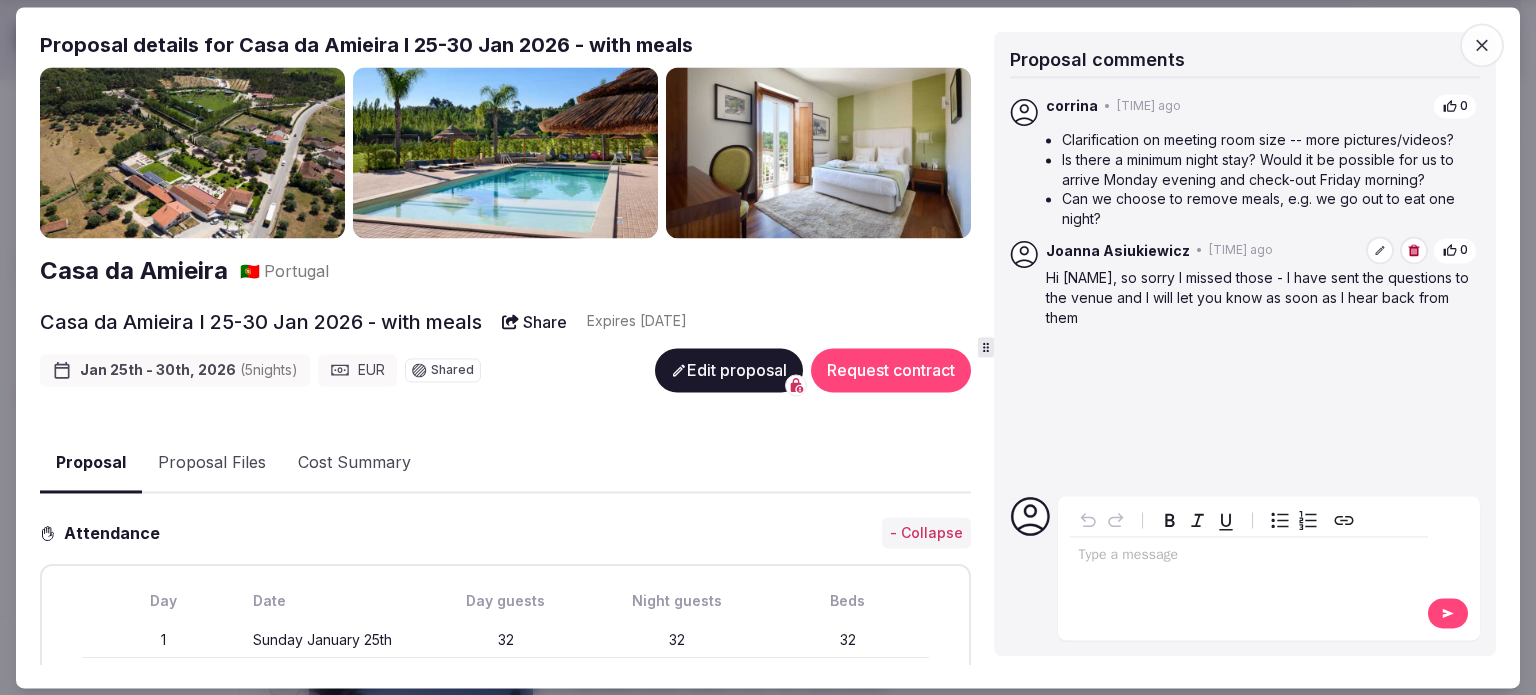 click 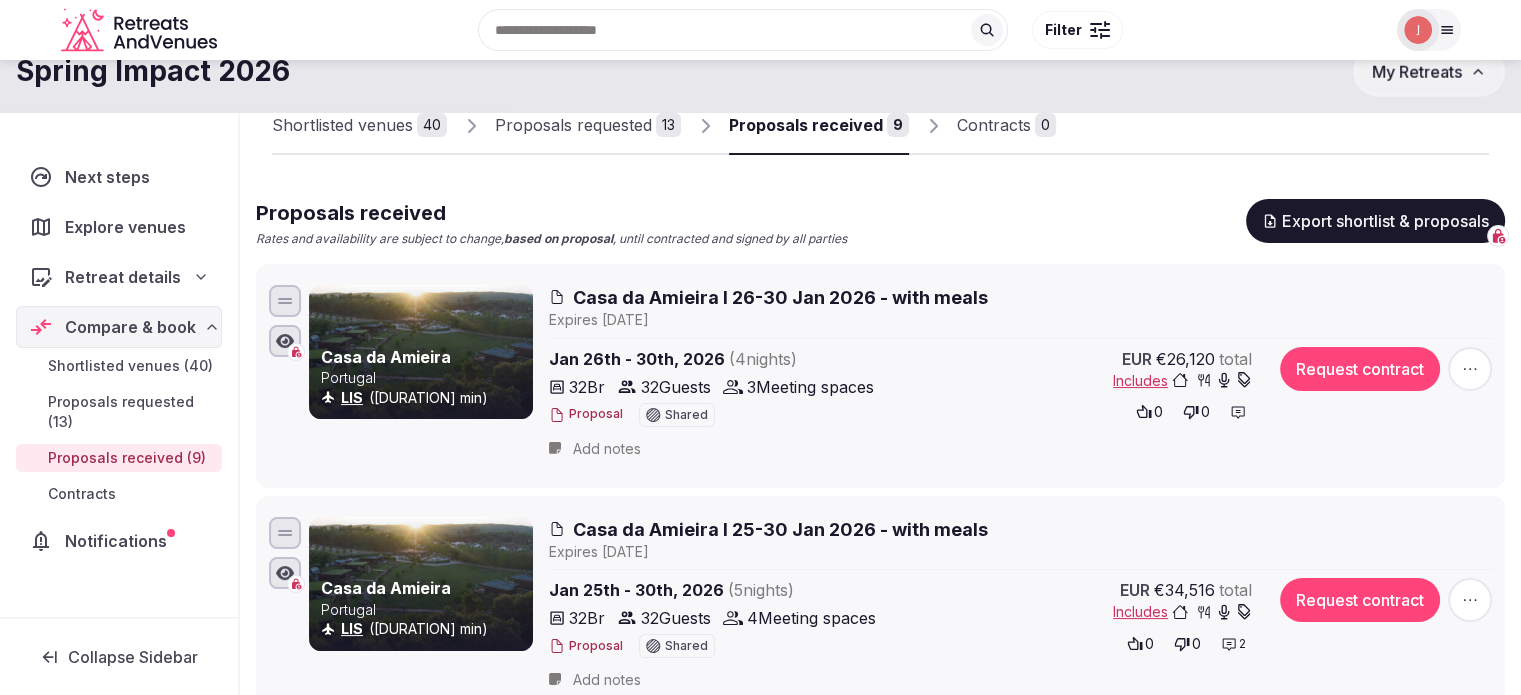 scroll, scrollTop: 0, scrollLeft: 0, axis: both 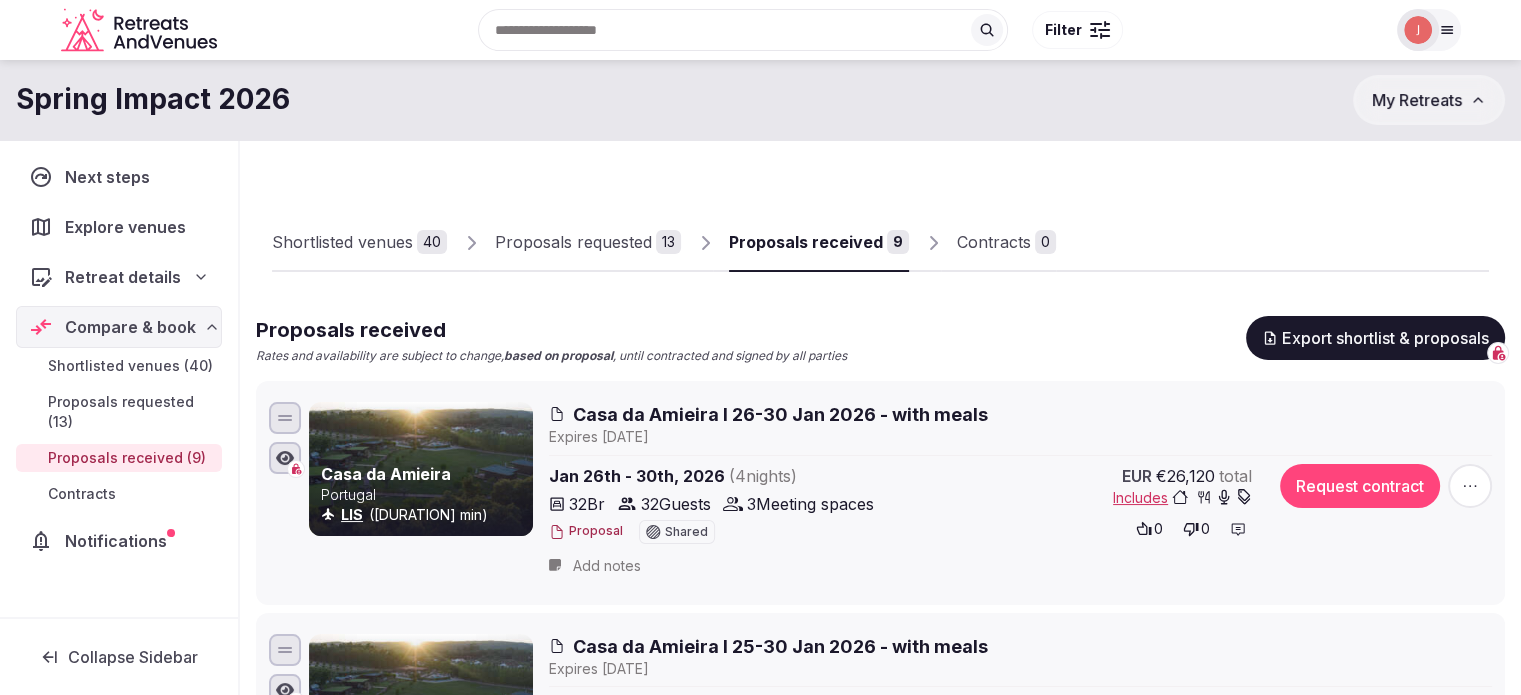 click on "Shortlisted venues" at bounding box center [342, 242] 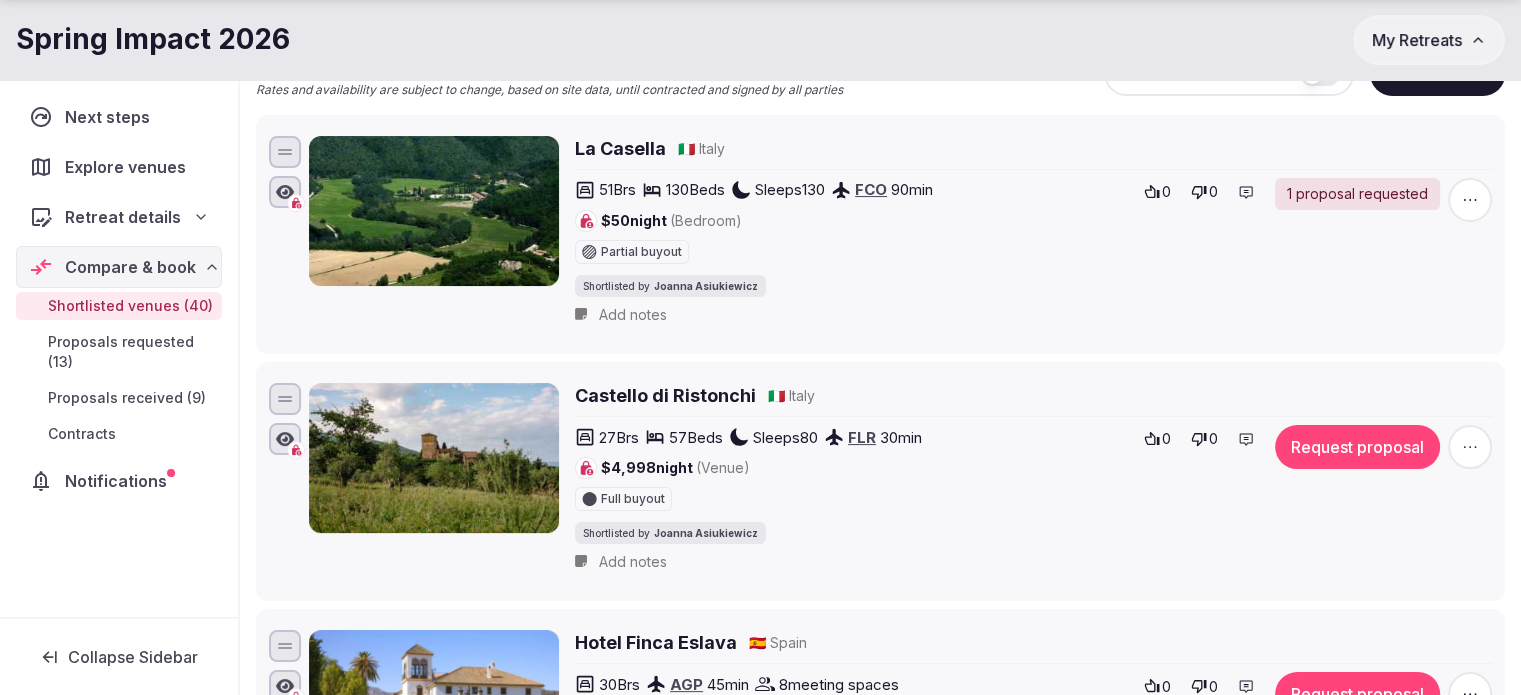 scroll, scrollTop: 300, scrollLeft: 0, axis: vertical 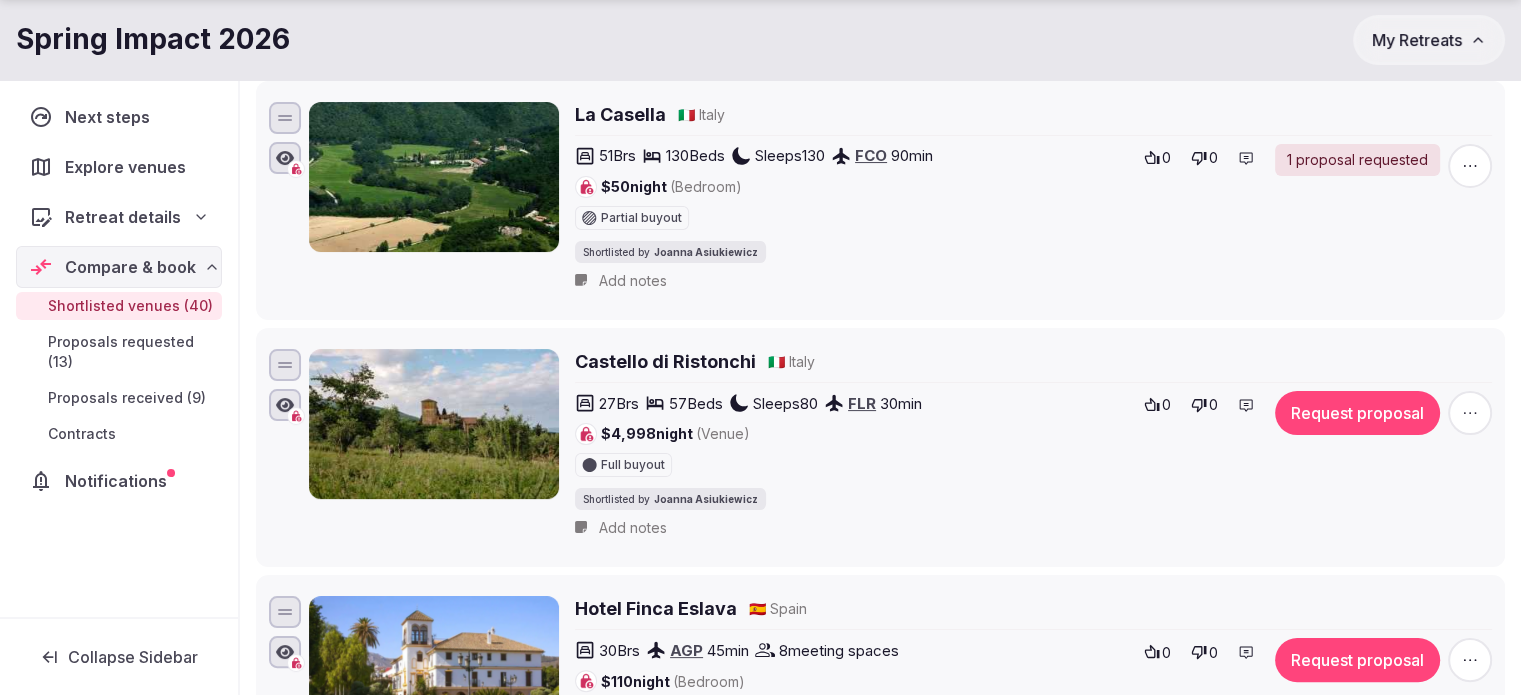 click 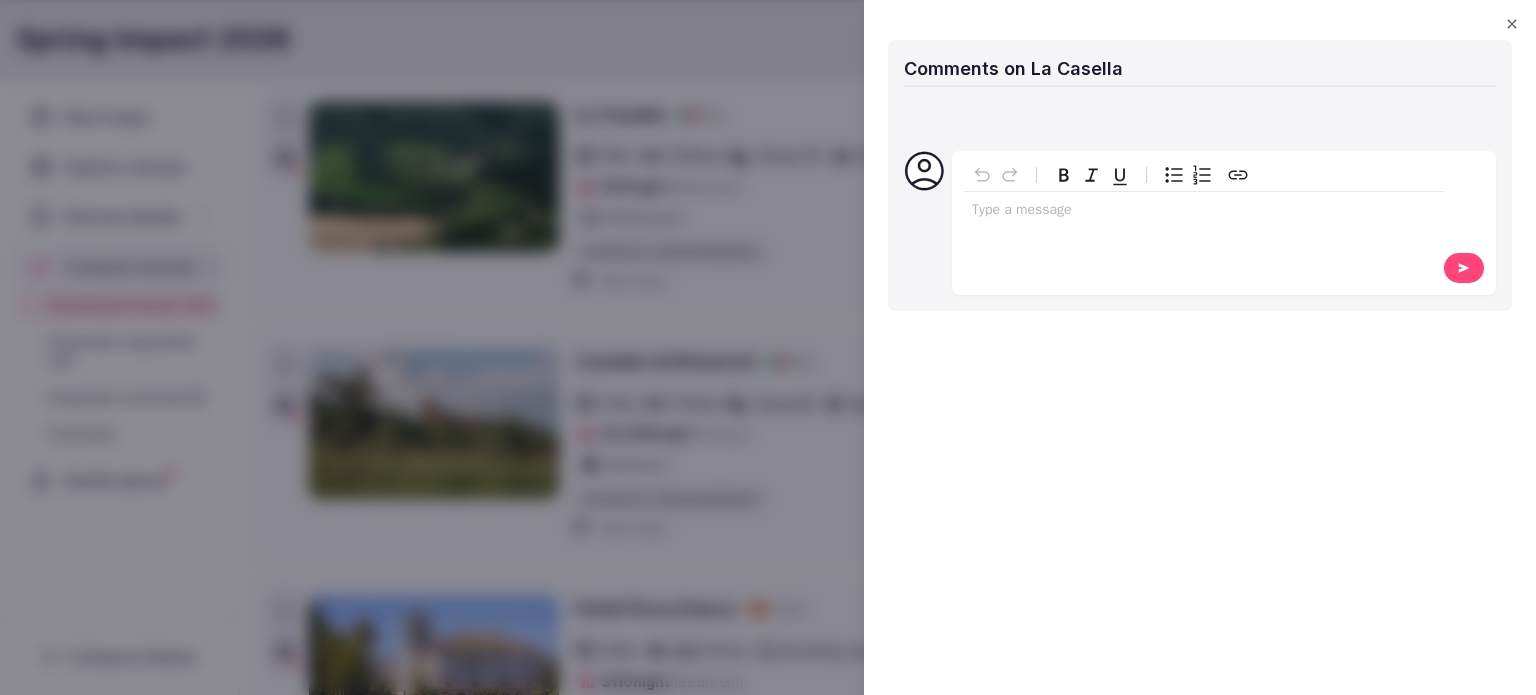 click 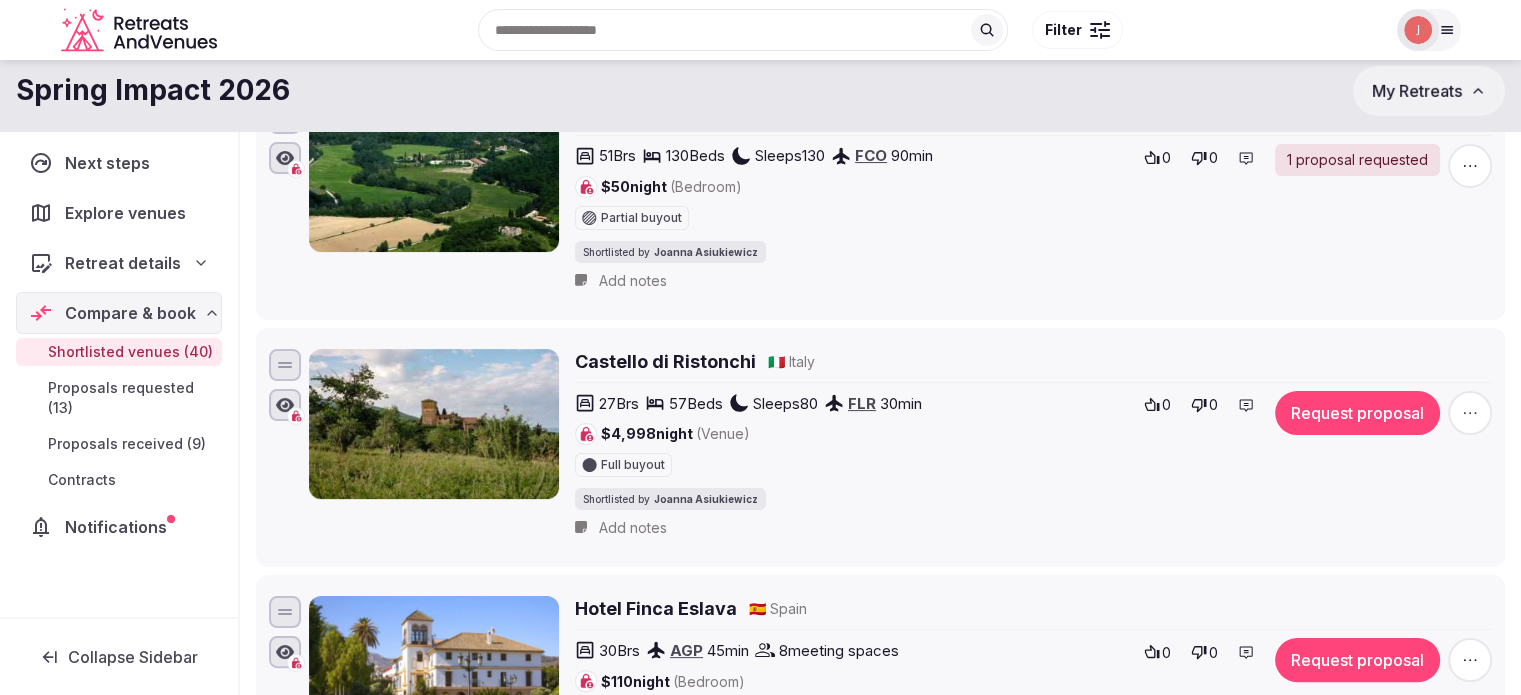 scroll, scrollTop: 0, scrollLeft: 0, axis: both 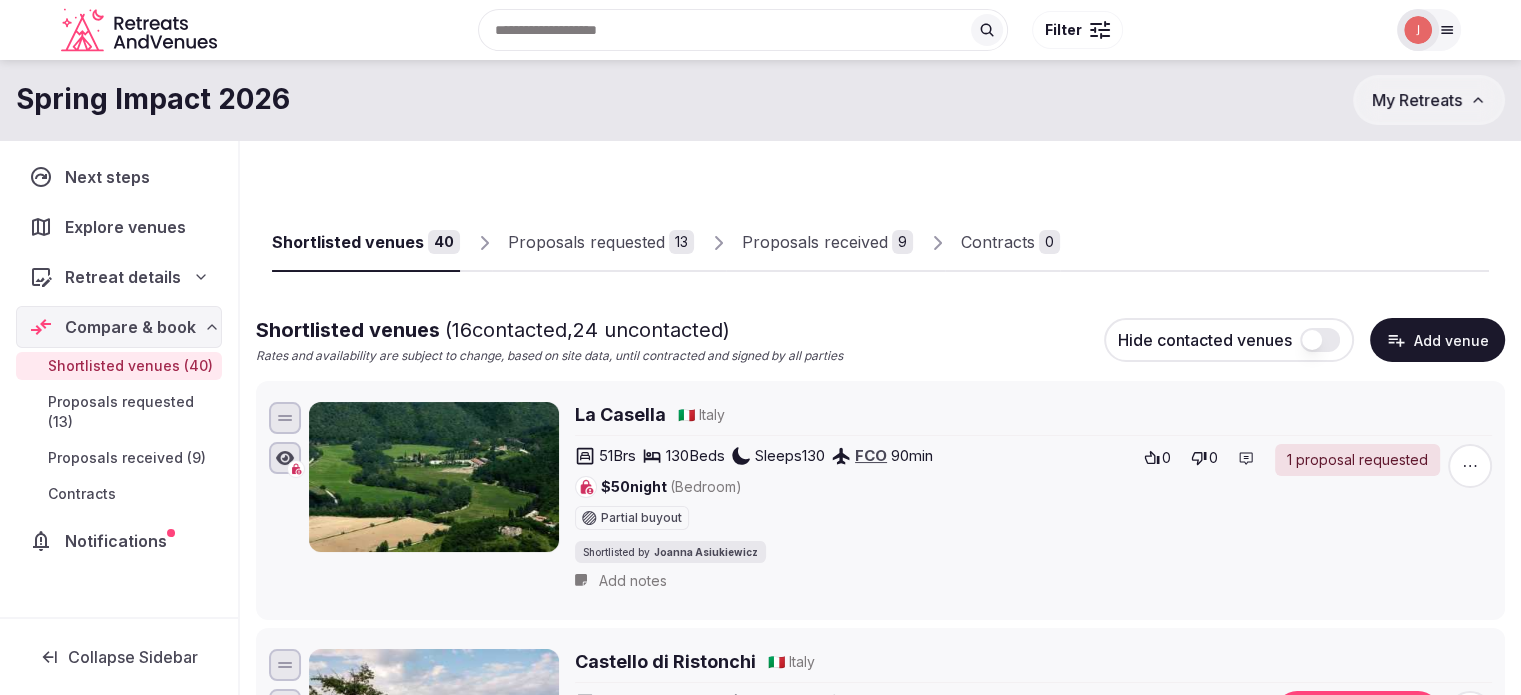 click on "Proposals received" at bounding box center (815, 242) 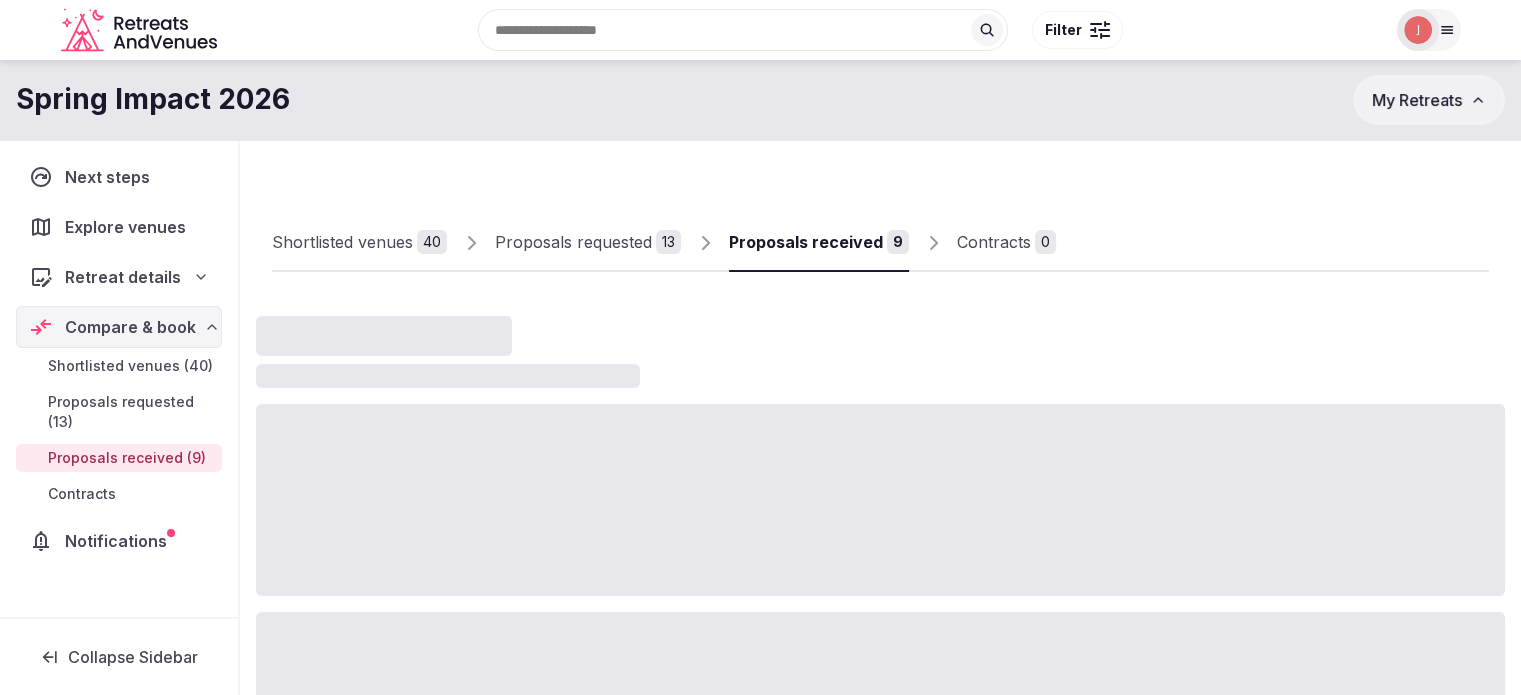scroll, scrollTop: 300, scrollLeft: 0, axis: vertical 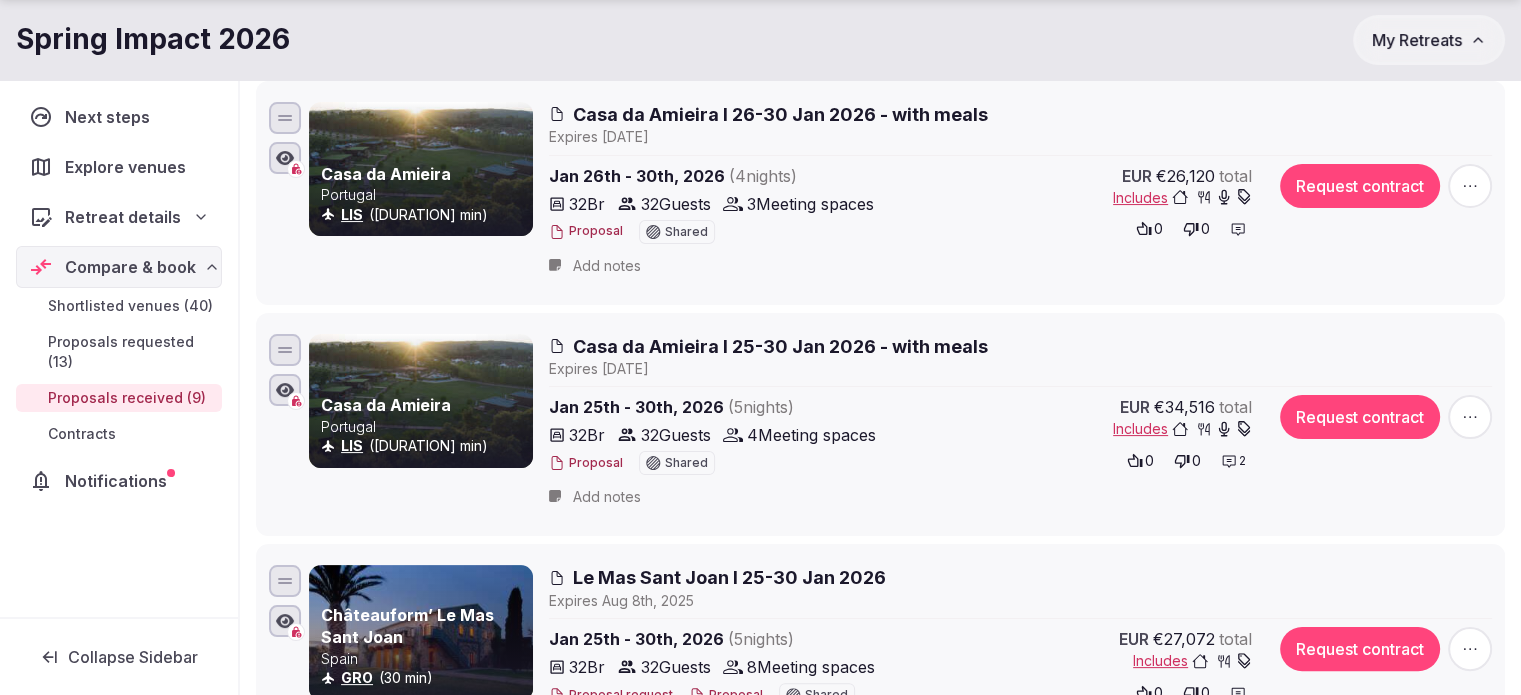 click 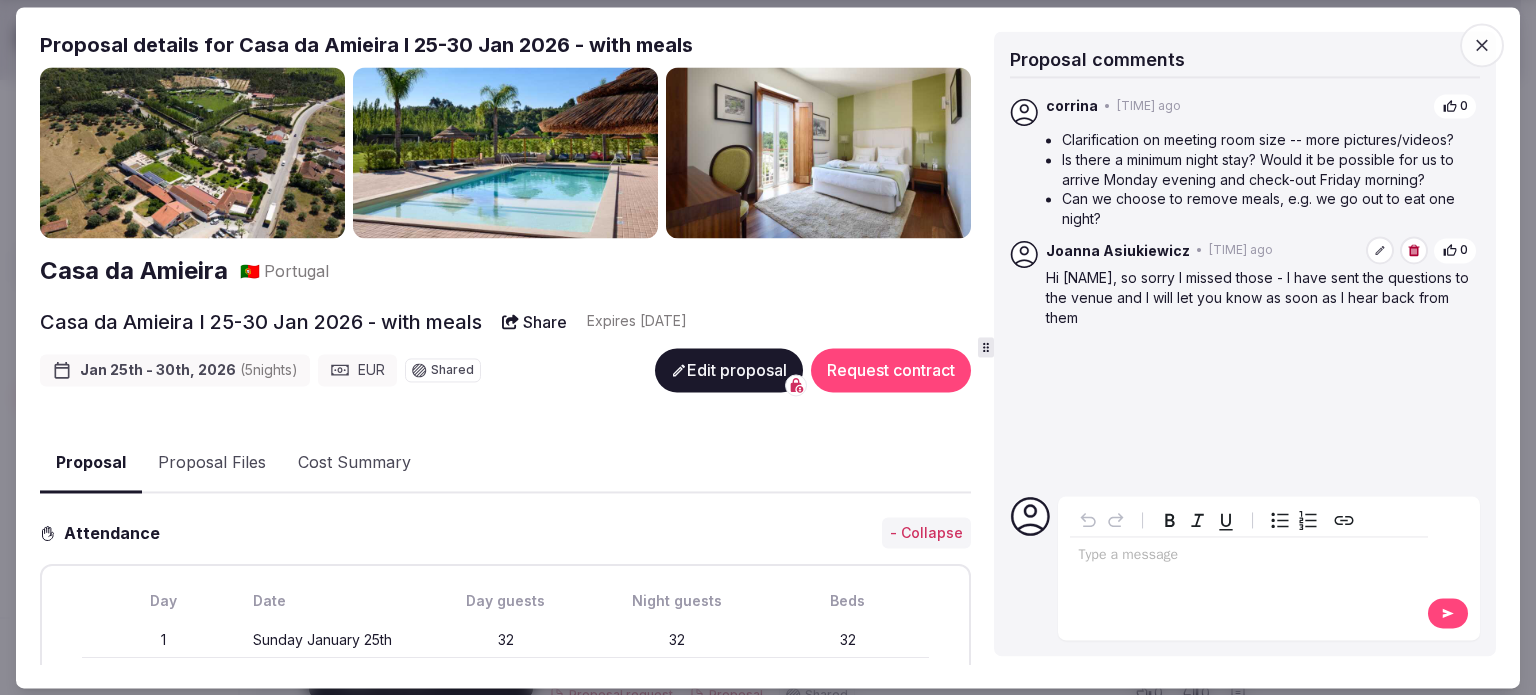 click 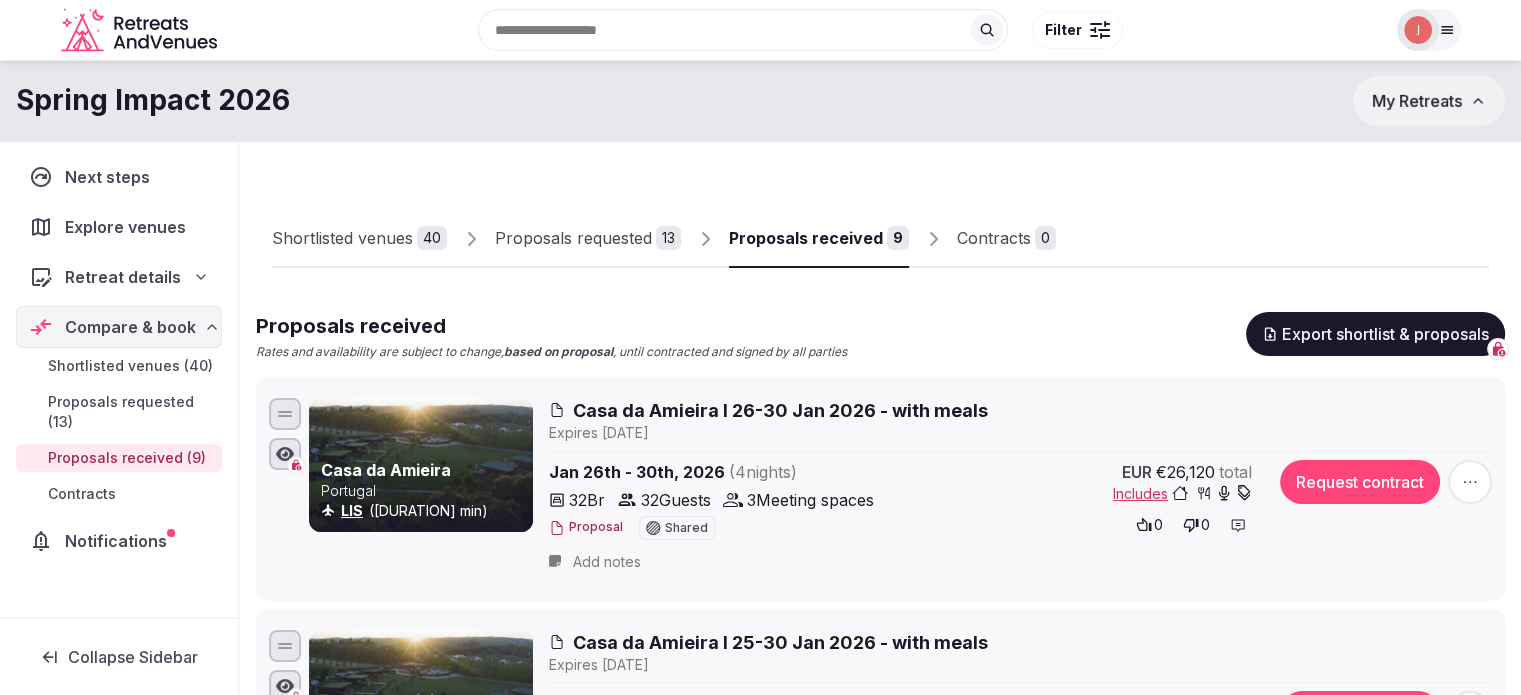 scroll, scrollTop: 0, scrollLeft: 0, axis: both 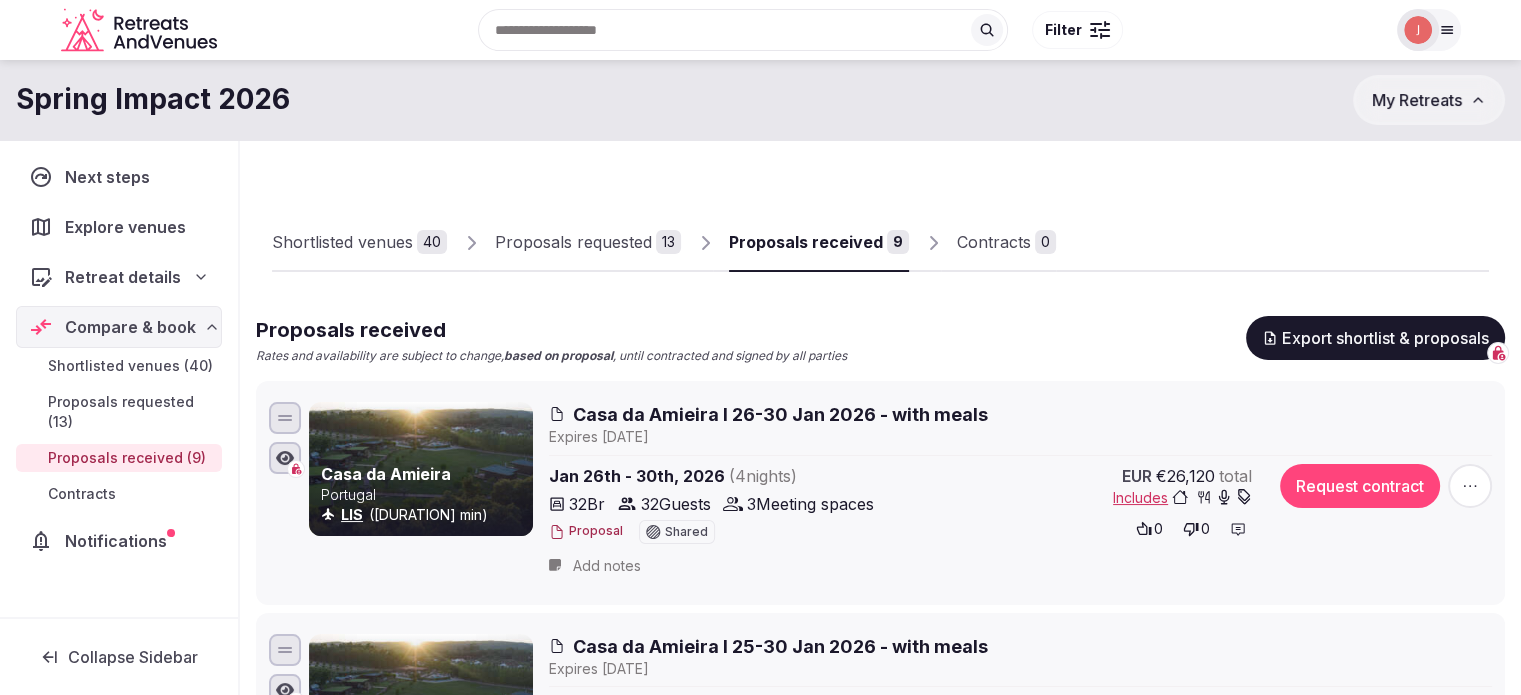 click on "Proposals requested" at bounding box center [573, 242] 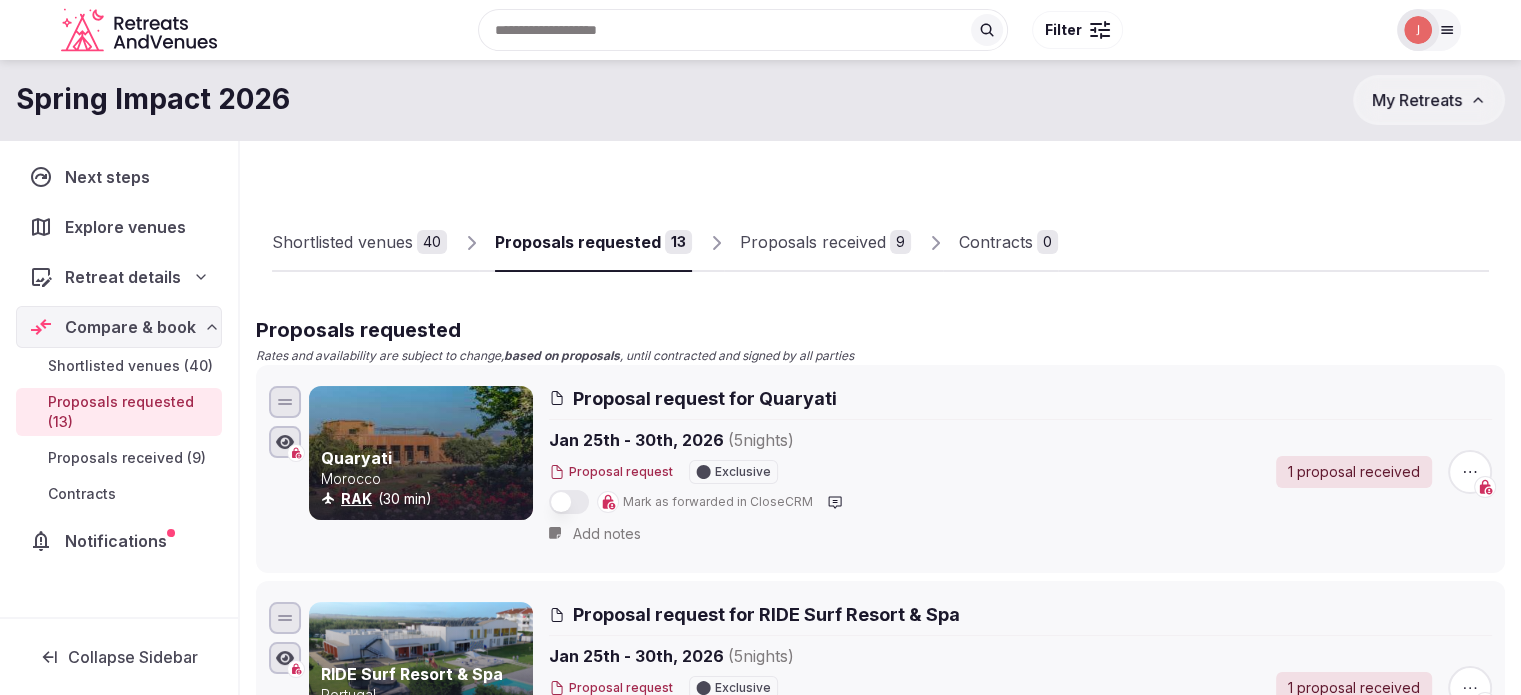 scroll, scrollTop: 0, scrollLeft: 0, axis: both 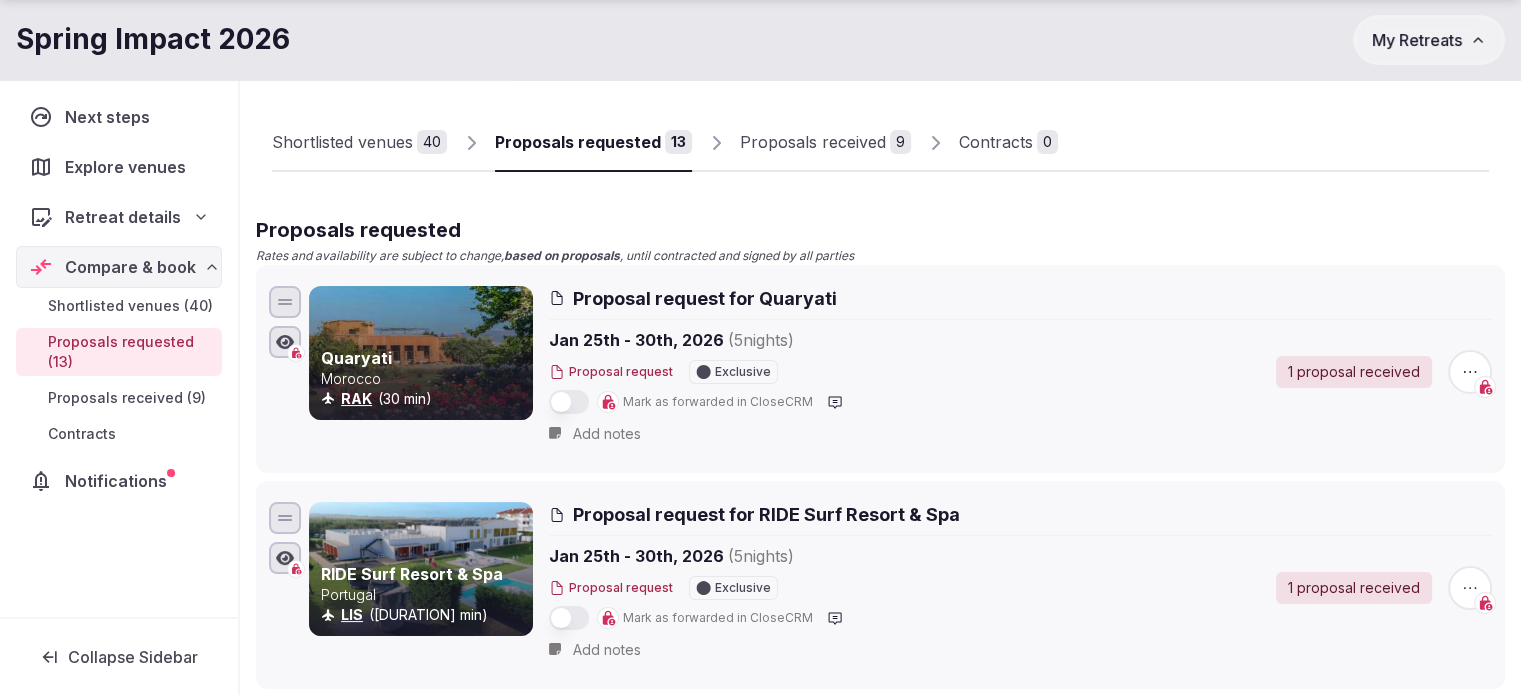 click 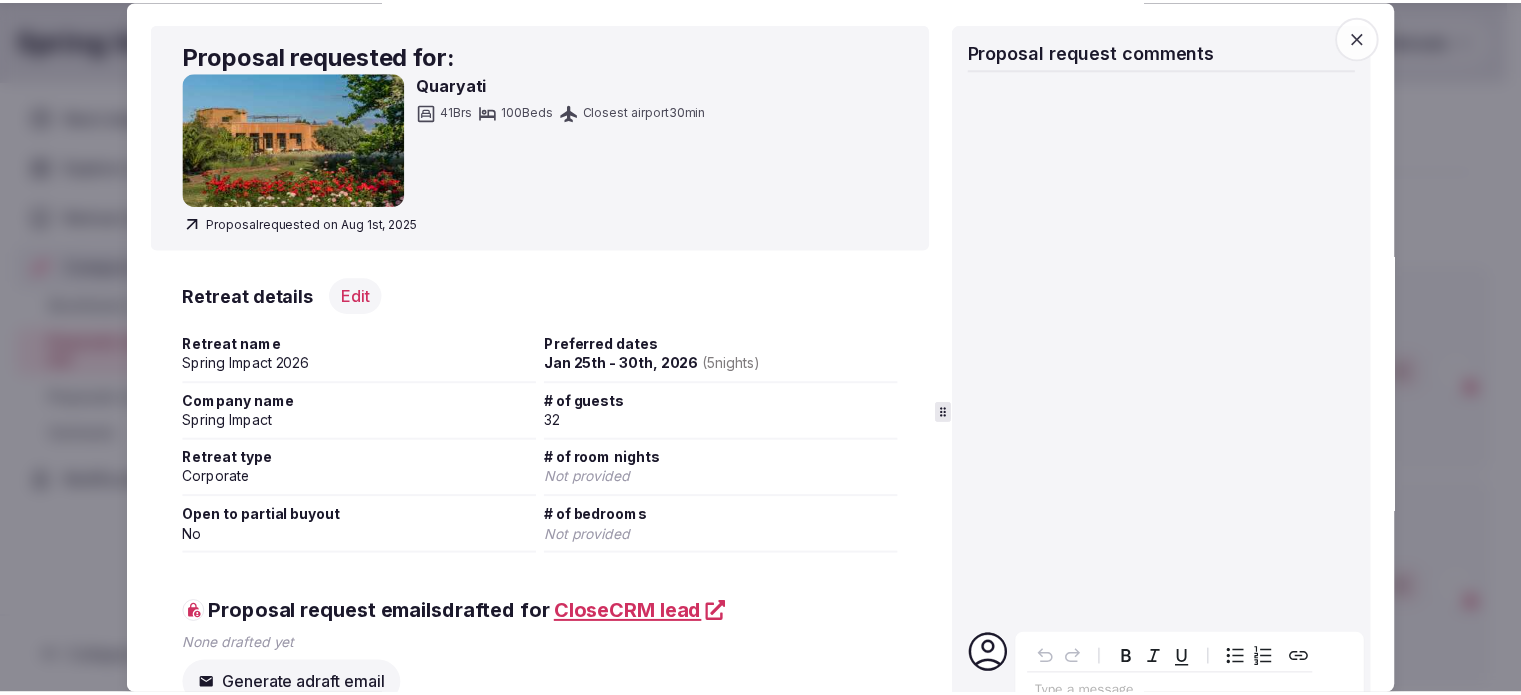 scroll, scrollTop: 0, scrollLeft: 0, axis: both 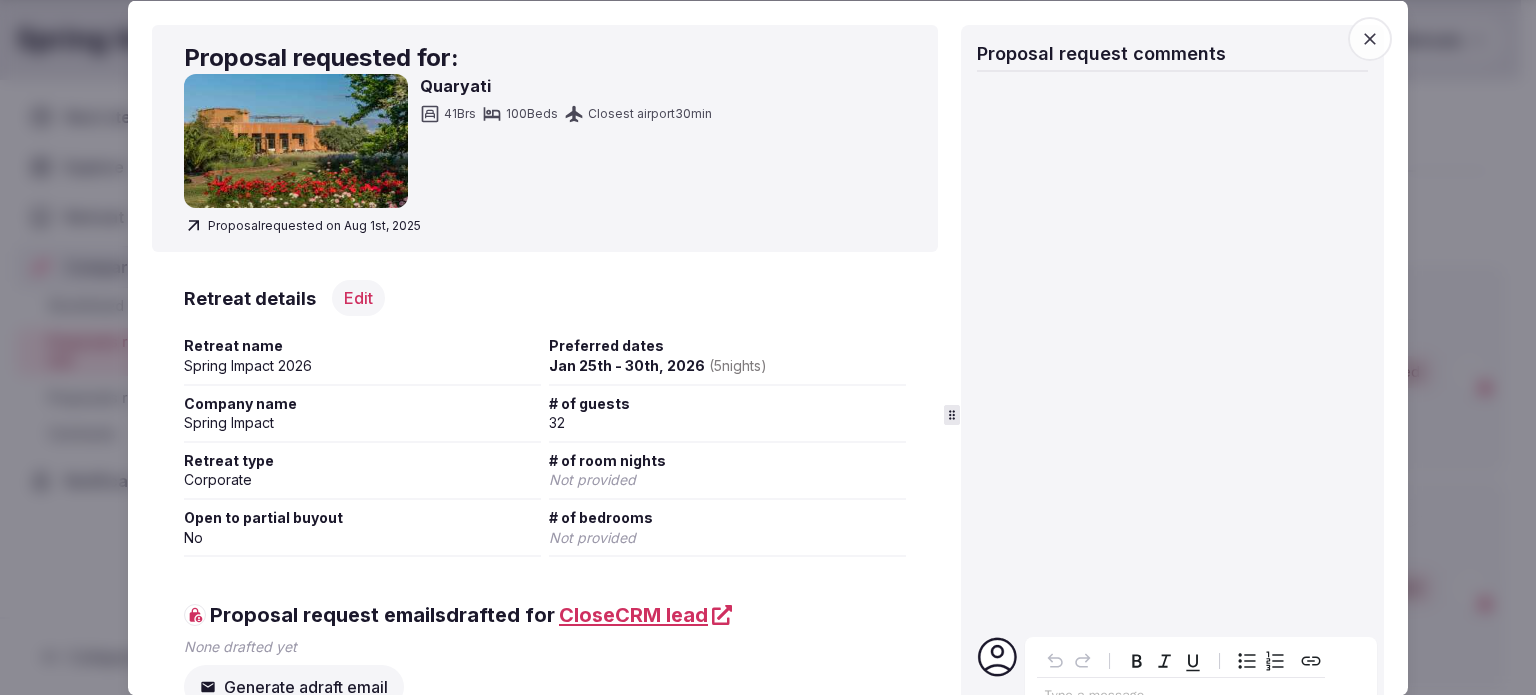 click 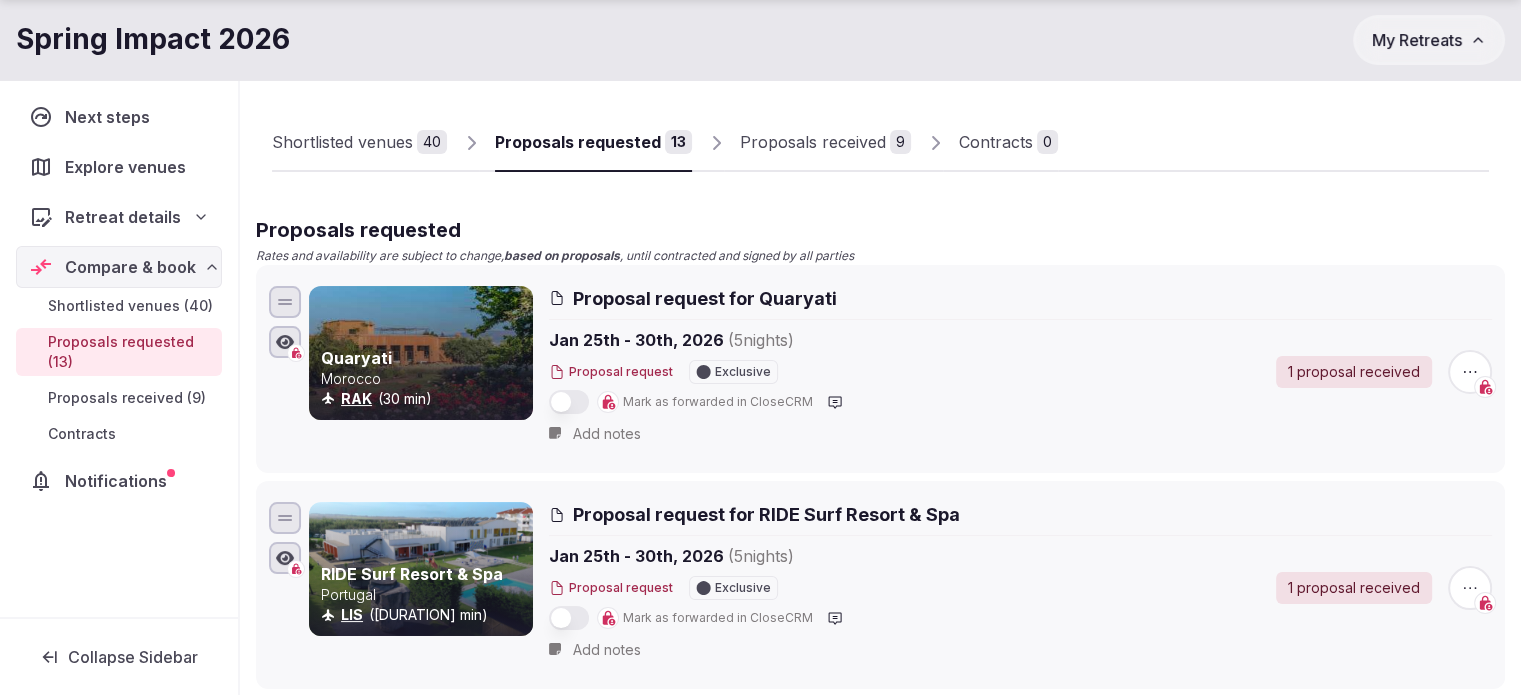 click on "Contracts" at bounding box center (996, 142) 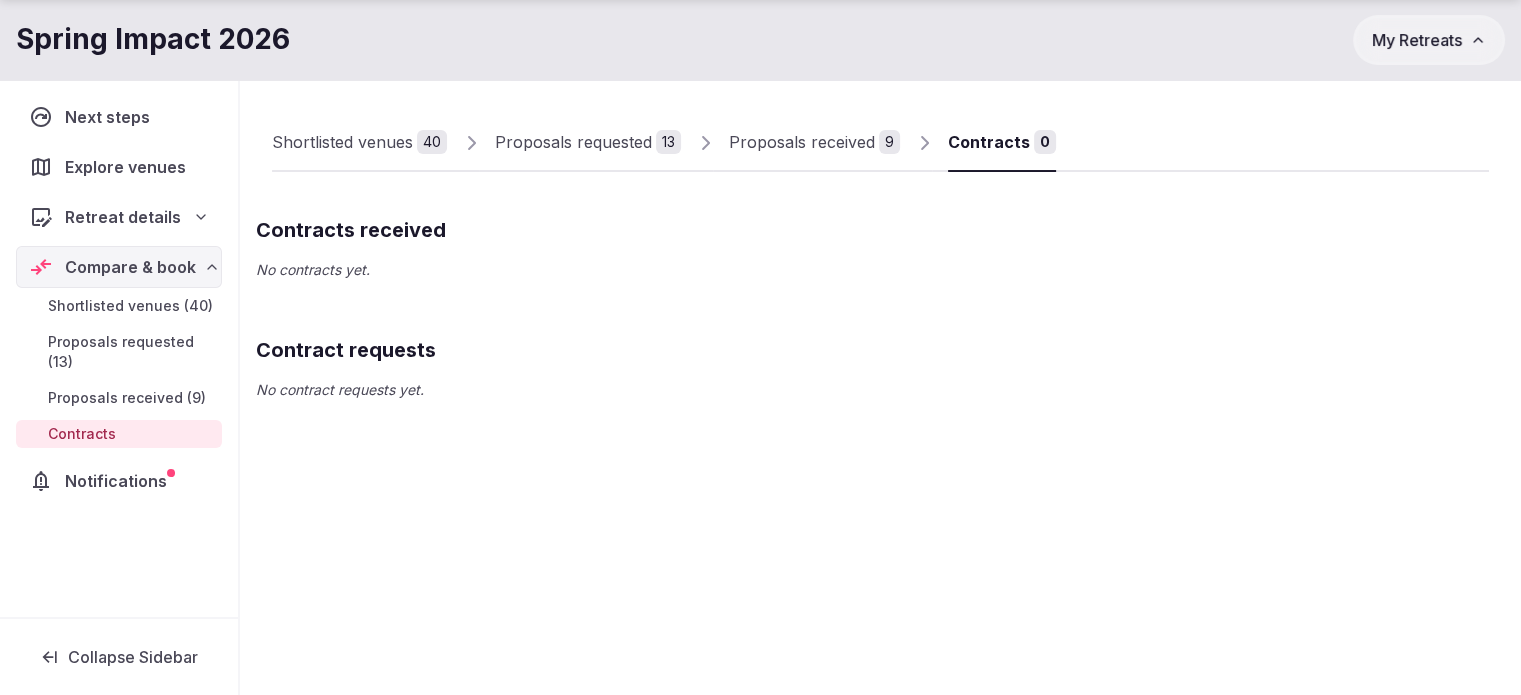click on "Proposals received 9" at bounding box center [814, 143] 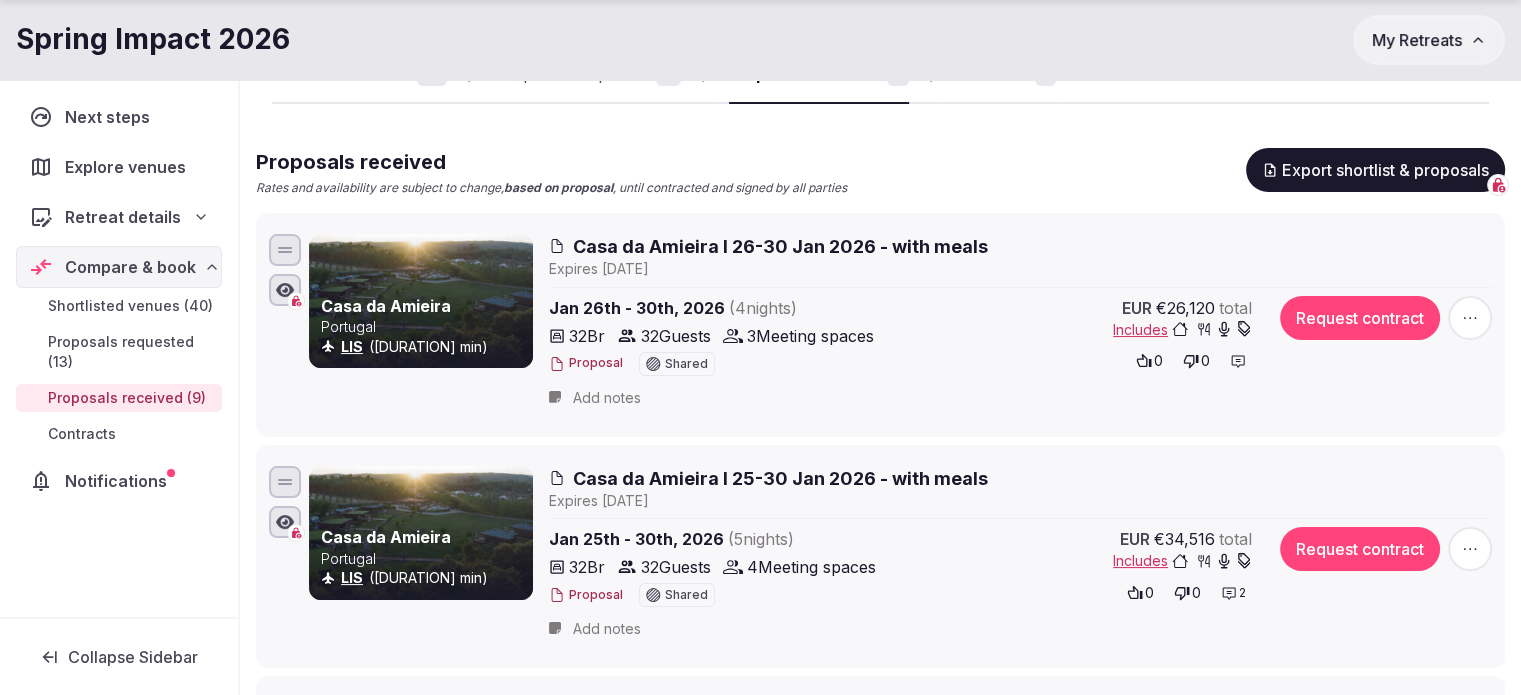 scroll, scrollTop: 200, scrollLeft: 0, axis: vertical 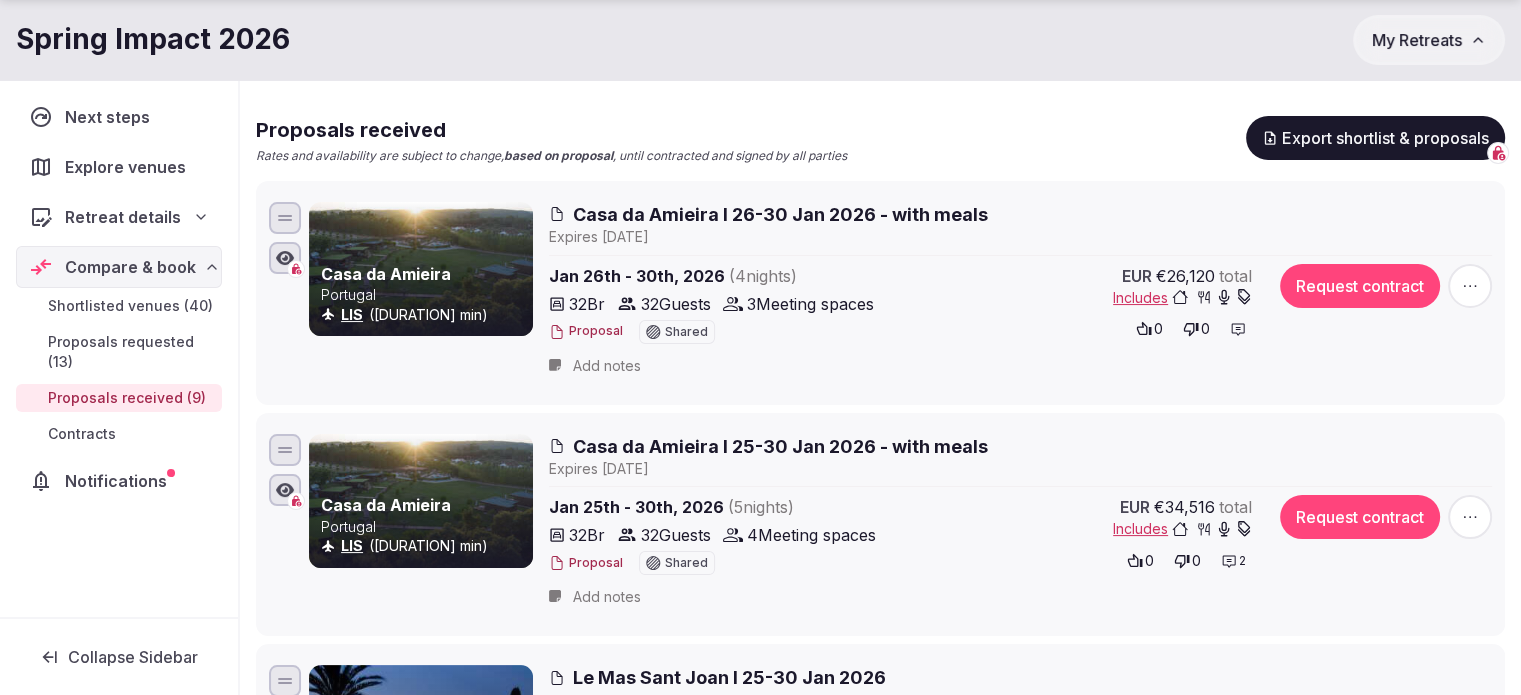 click 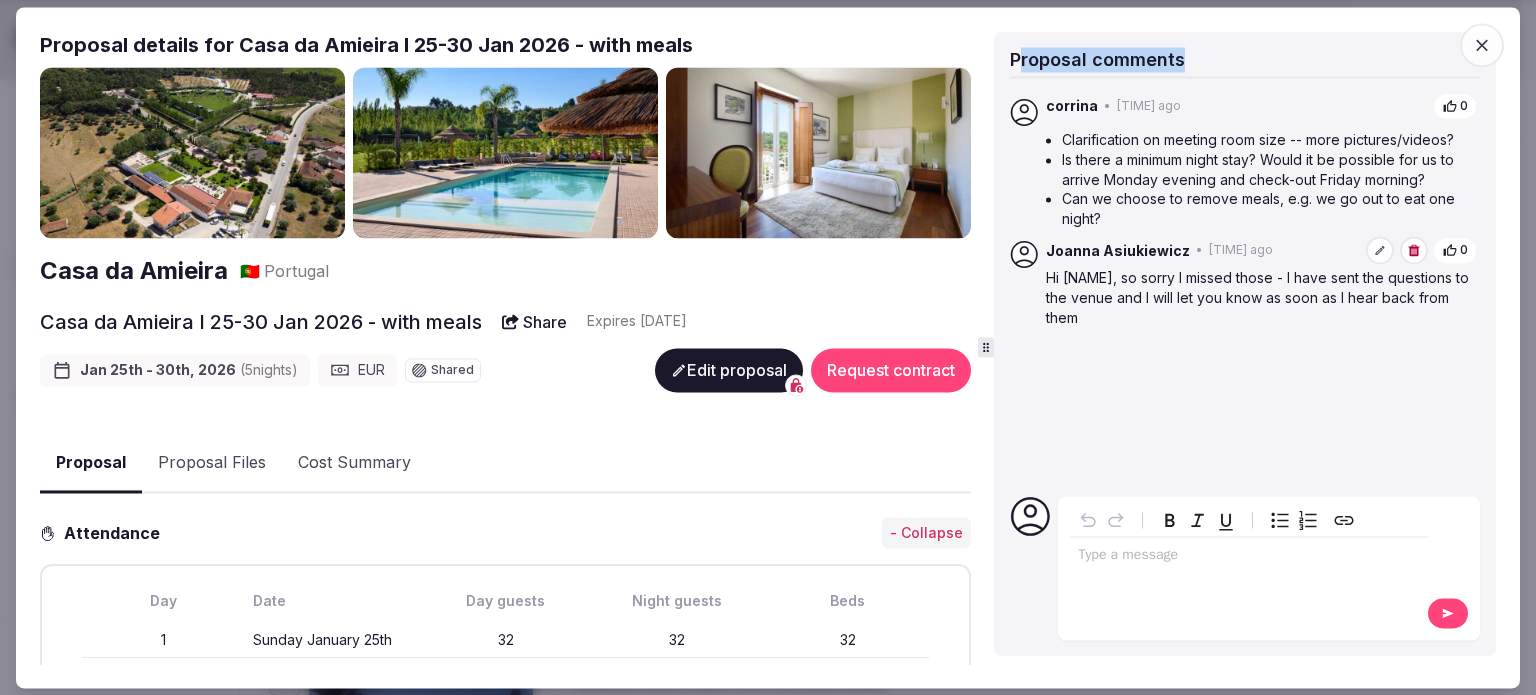 drag, startPoint x: 1020, startPoint y: 58, endPoint x: 1226, endPoint y: 61, distance: 206.02185 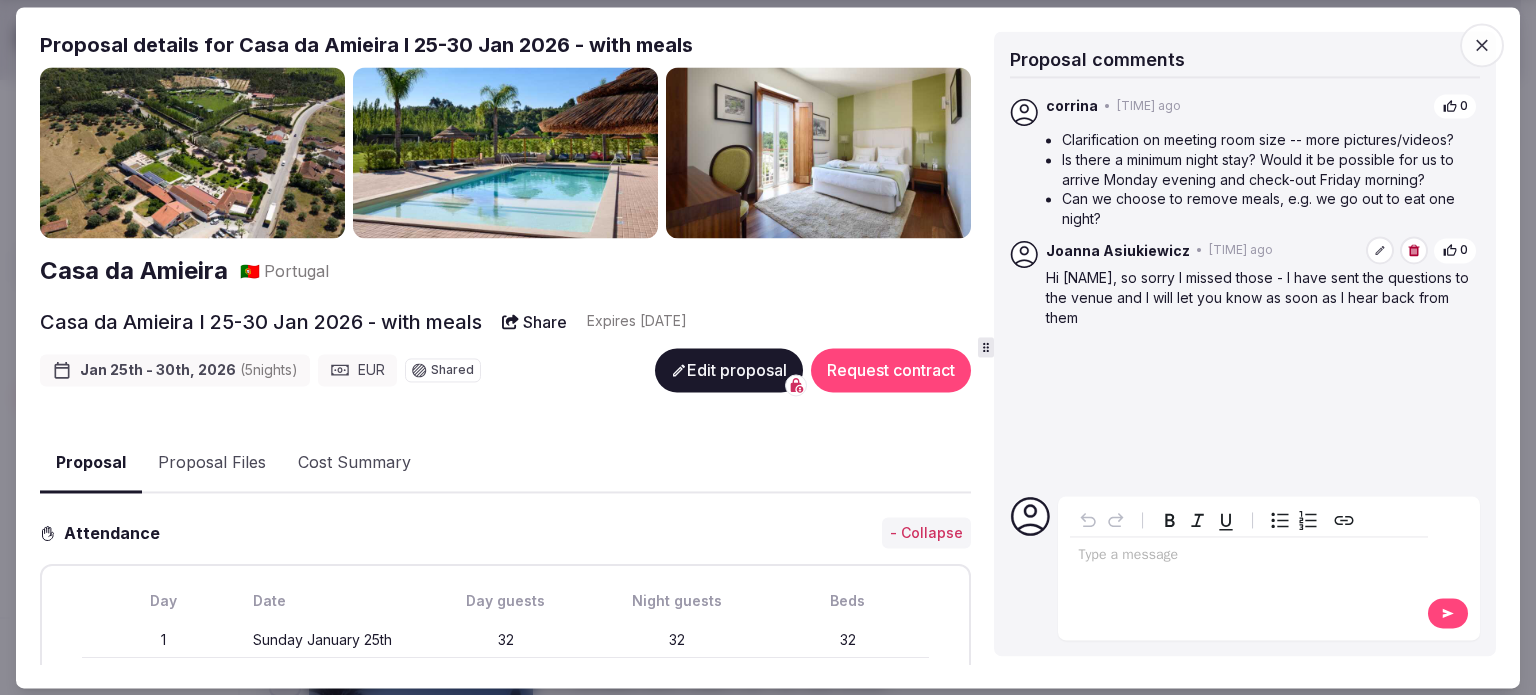 click at bounding box center (1249, 555) 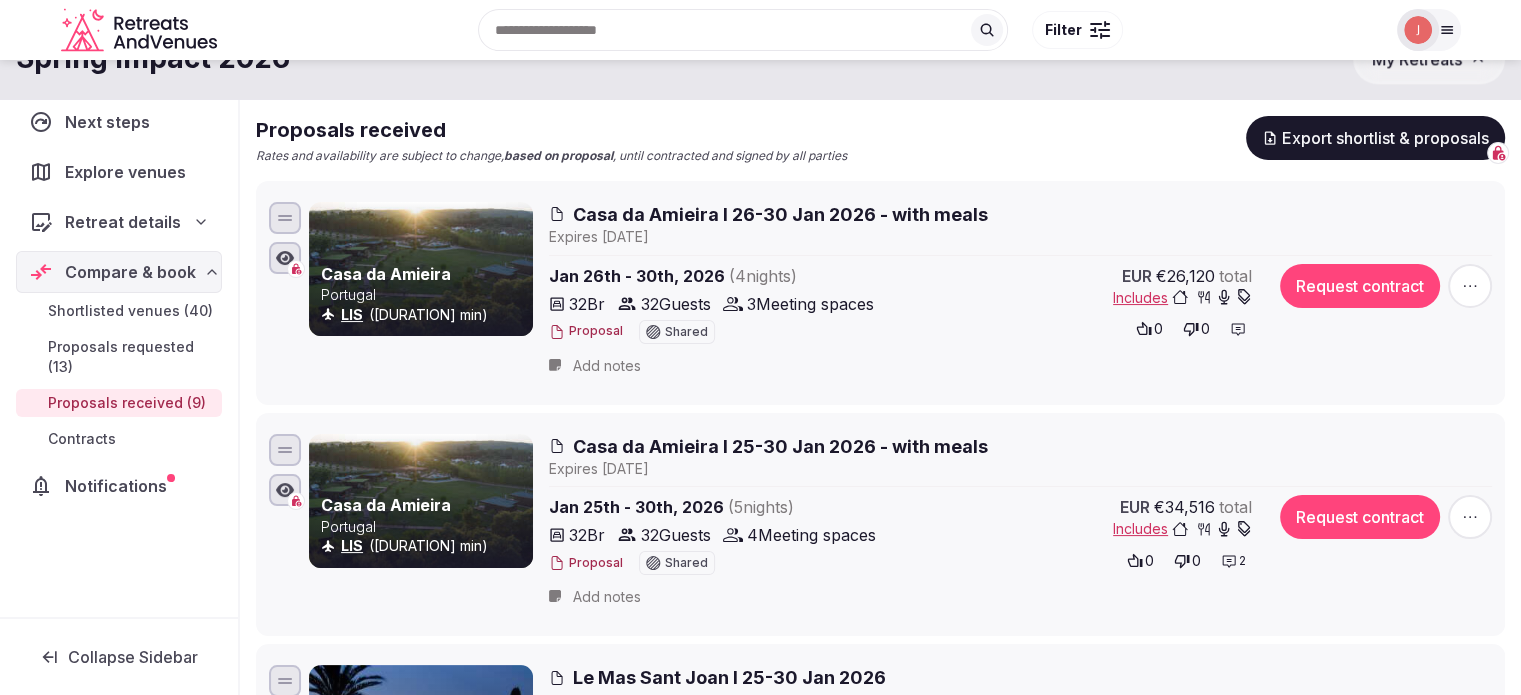 scroll, scrollTop: 0, scrollLeft: 0, axis: both 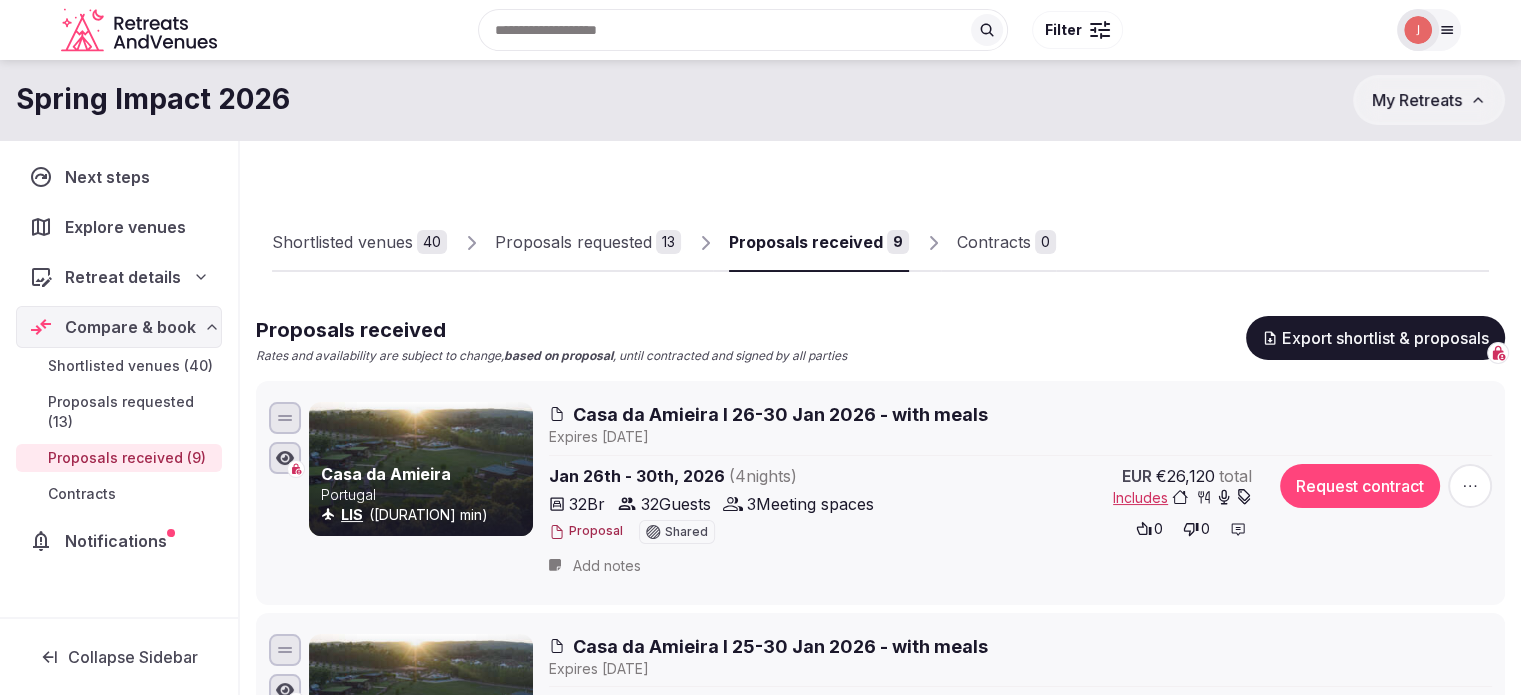 click on "Shortlisted venues" at bounding box center [342, 242] 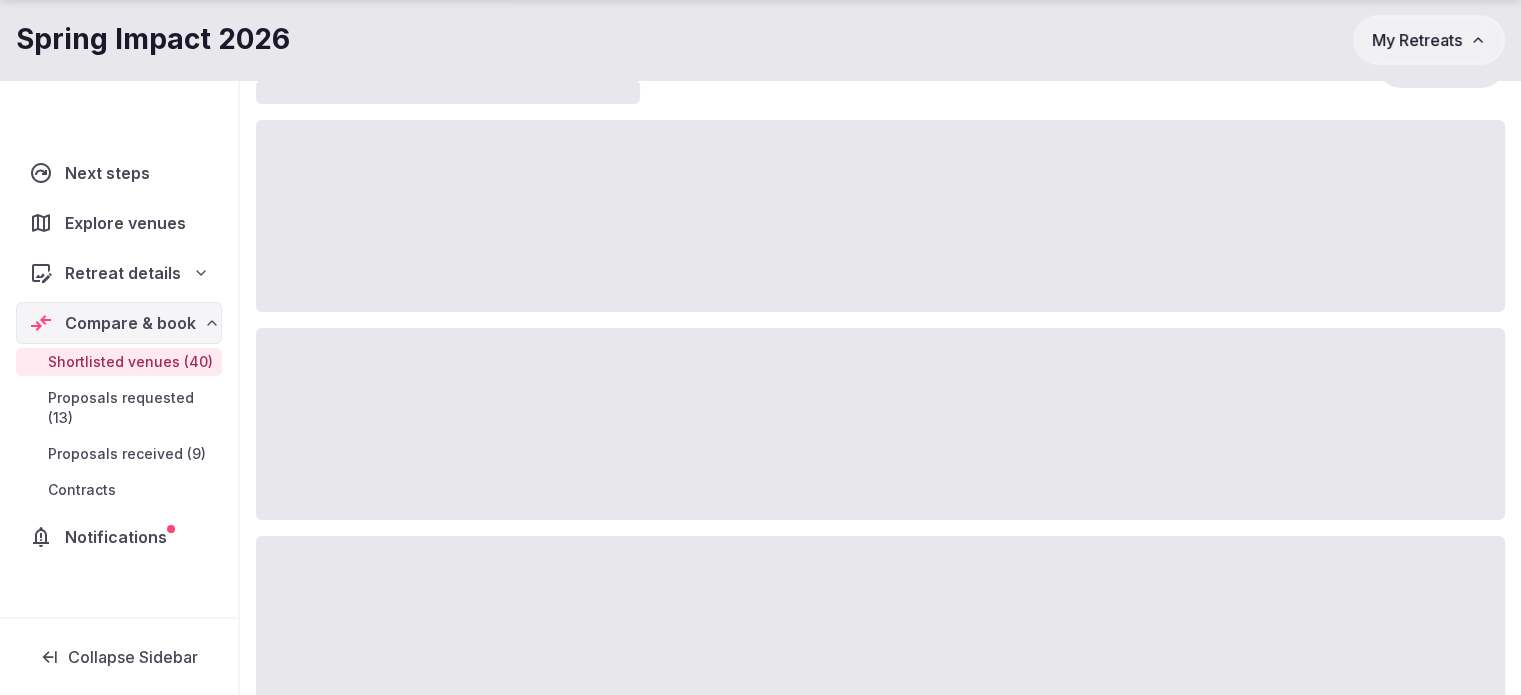 scroll, scrollTop: 300, scrollLeft: 0, axis: vertical 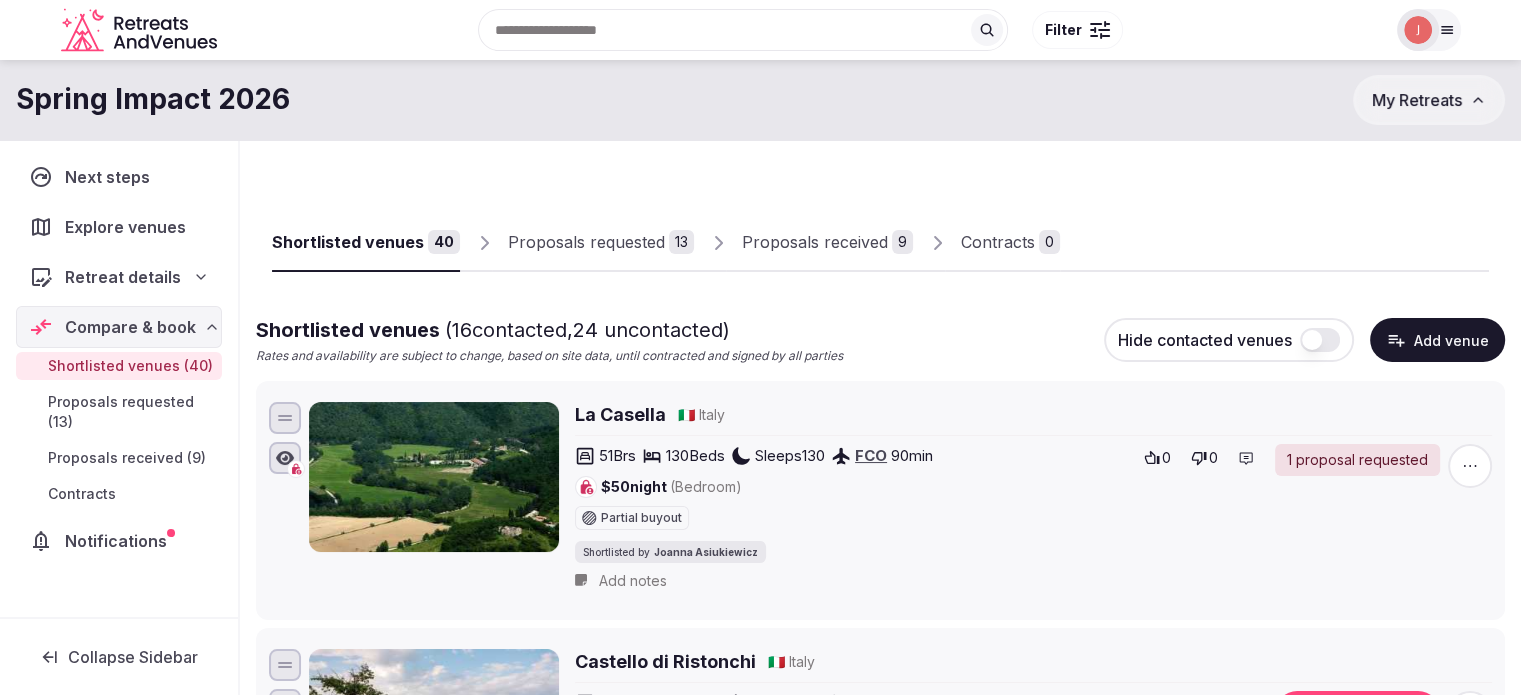click at bounding box center [1418, 30] 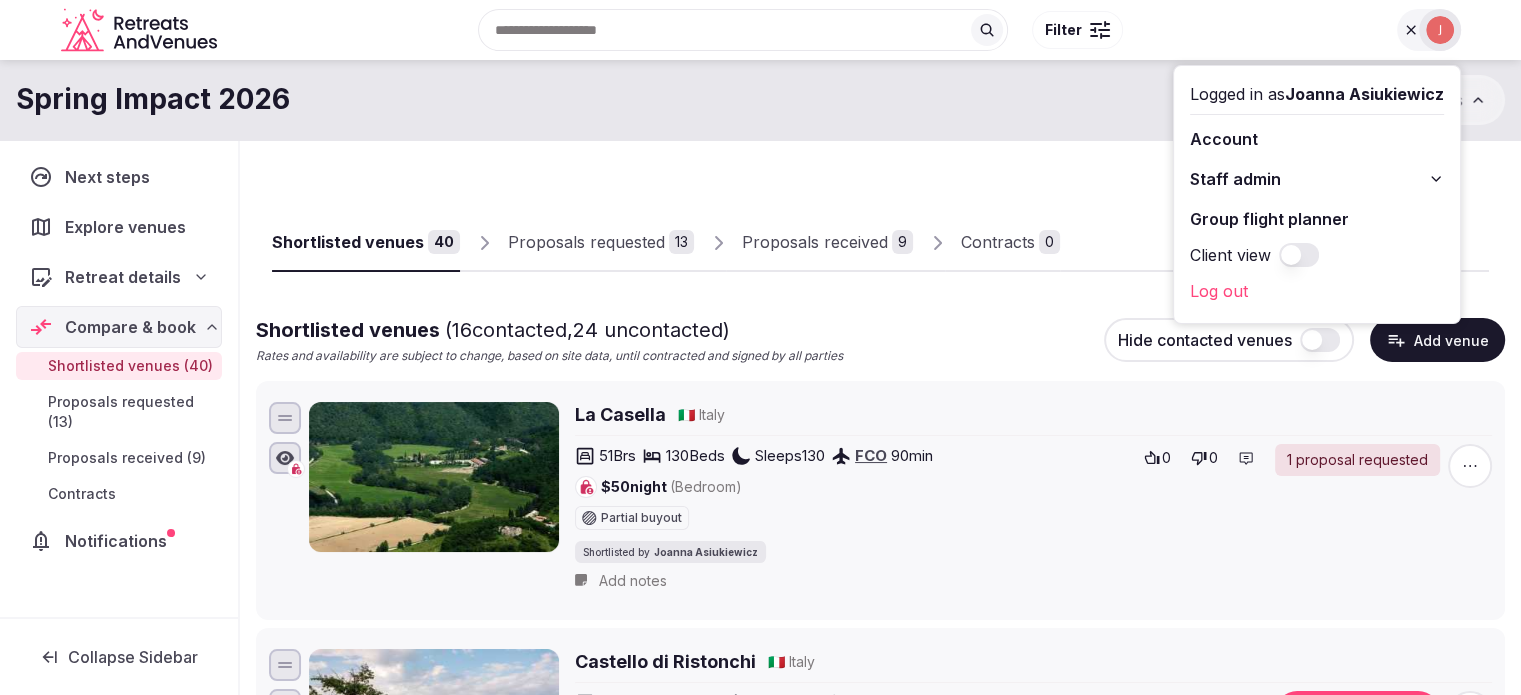 click on "Staff admin" at bounding box center (1317, 179) 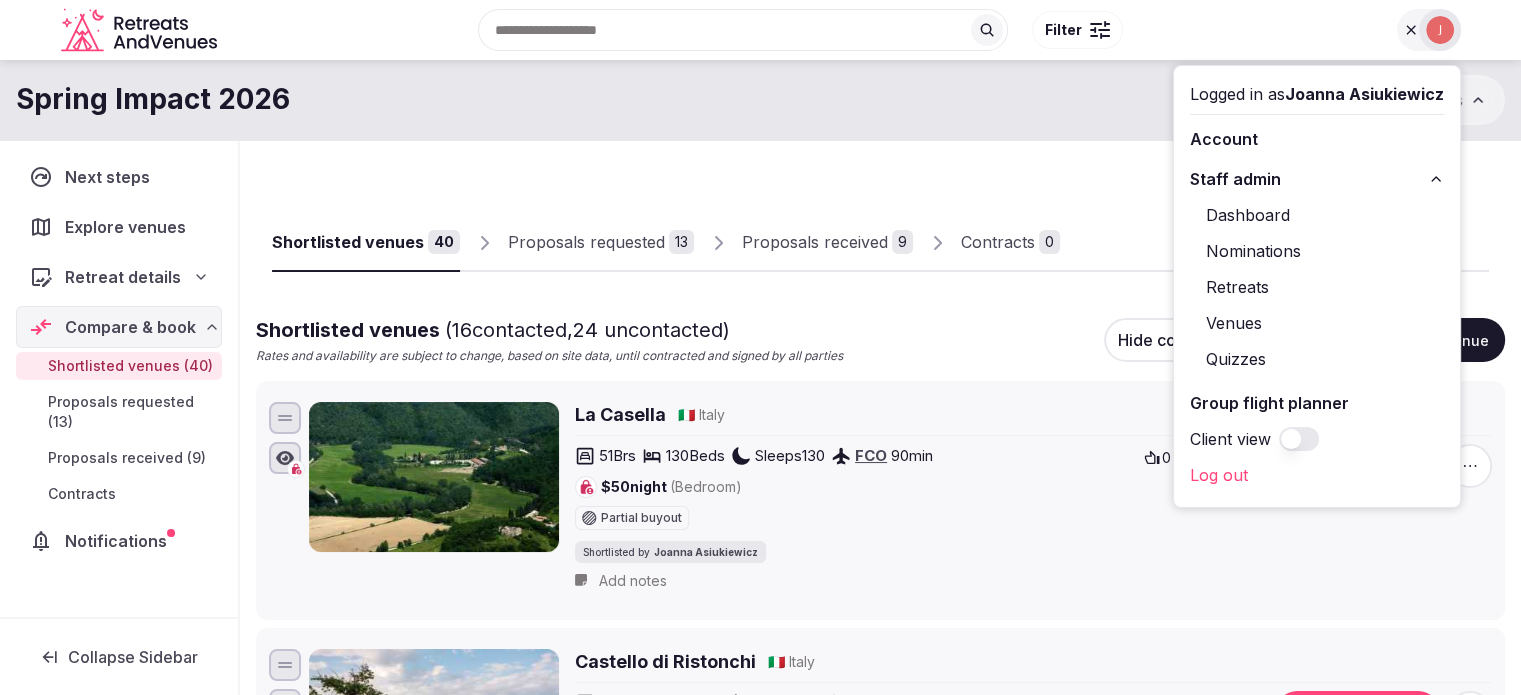 click on "Venues" at bounding box center (1317, 323) 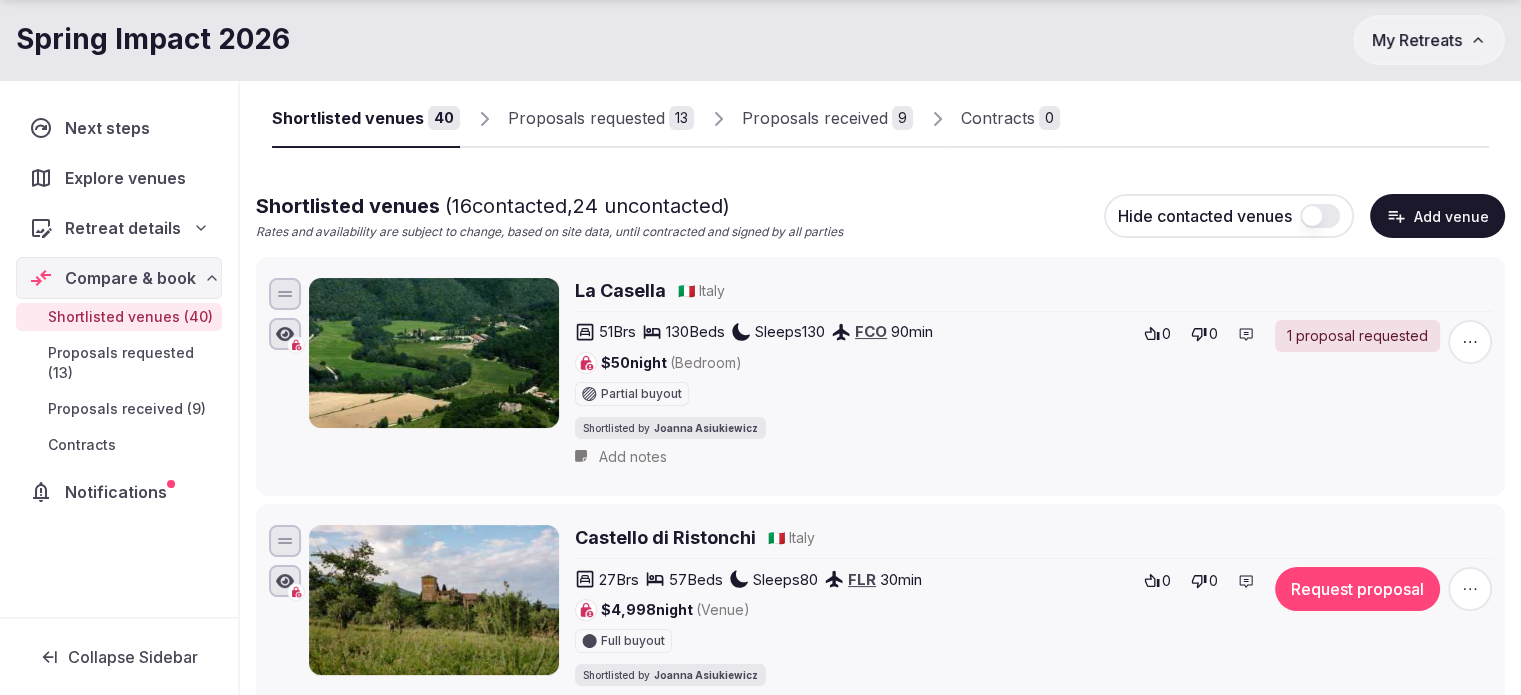 scroll, scrollTop: 400, scrollLeft: 0, axis: vertical 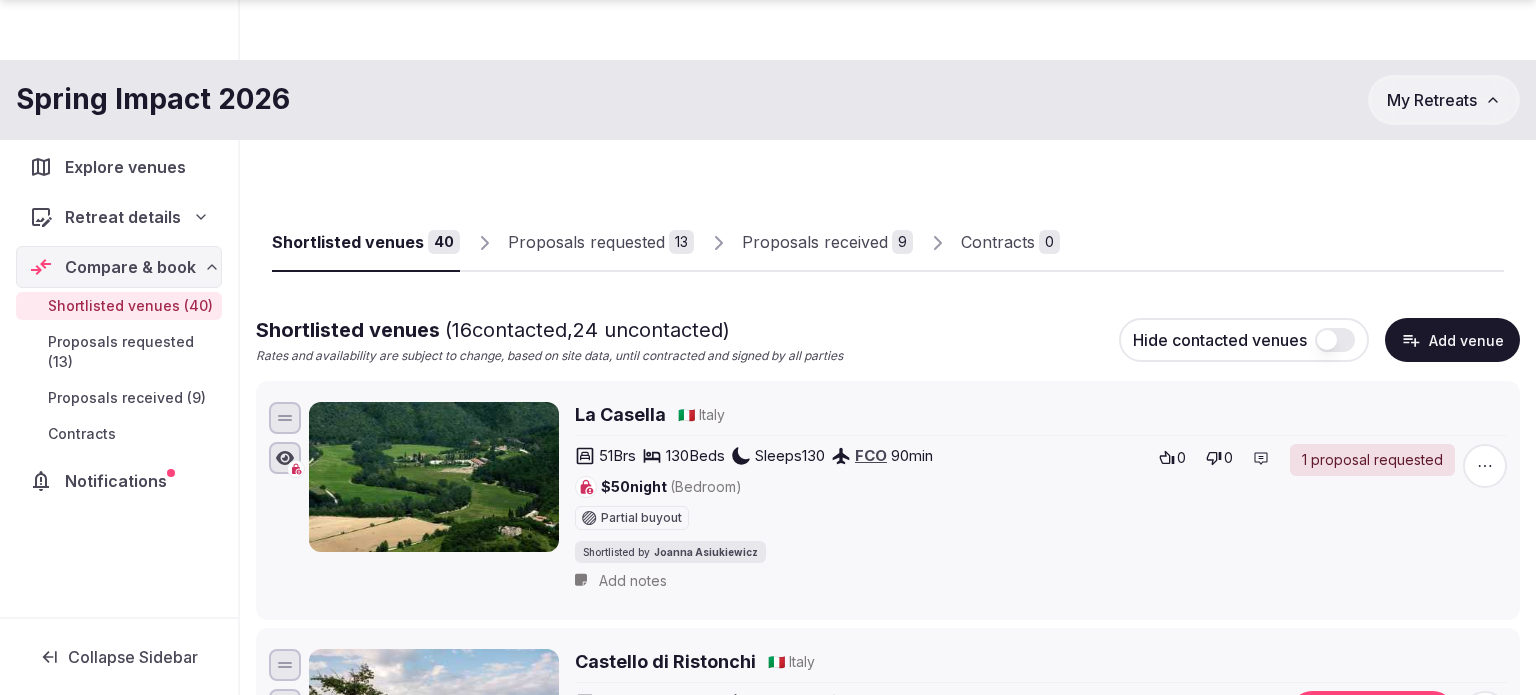 click on "Recent searches [CITY], [STATE] [CITY], [STATE] Vietnam Morocco Portugal Search Popular Destinations Toscana, Italy Riviera Maya, Mexico Indonesia, Bali California, USA New York, USA Napa Valley, USA Beja, Portugal Canarias, Spain Filter Explore destinations Filter Logged in as [FIRST] [LAST] Account Staff admin Dashboard Nominations Retreats Venues Quizzes Group flight planner Client view Log out" at bounding box center [768, -30] 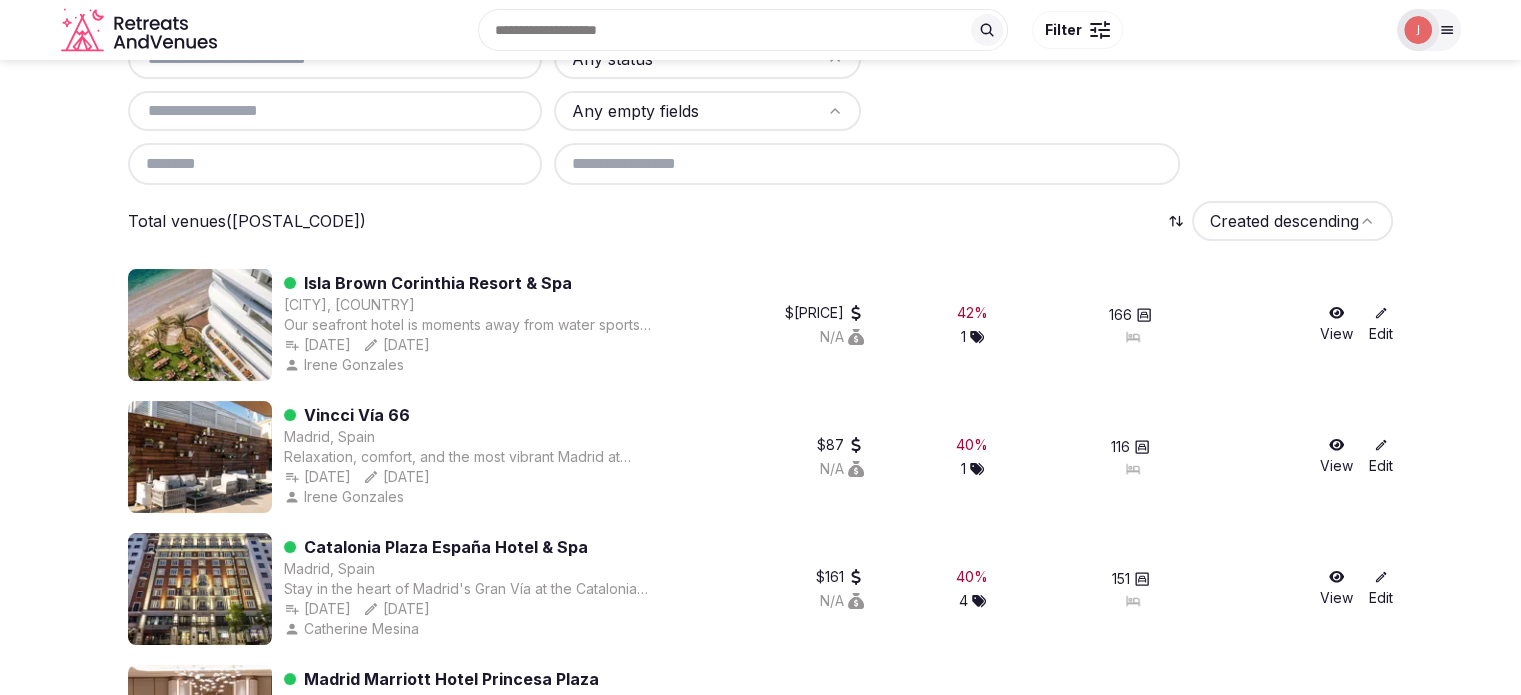 scroll, scrollTop: 0, scrollLeft: 0, axis: both 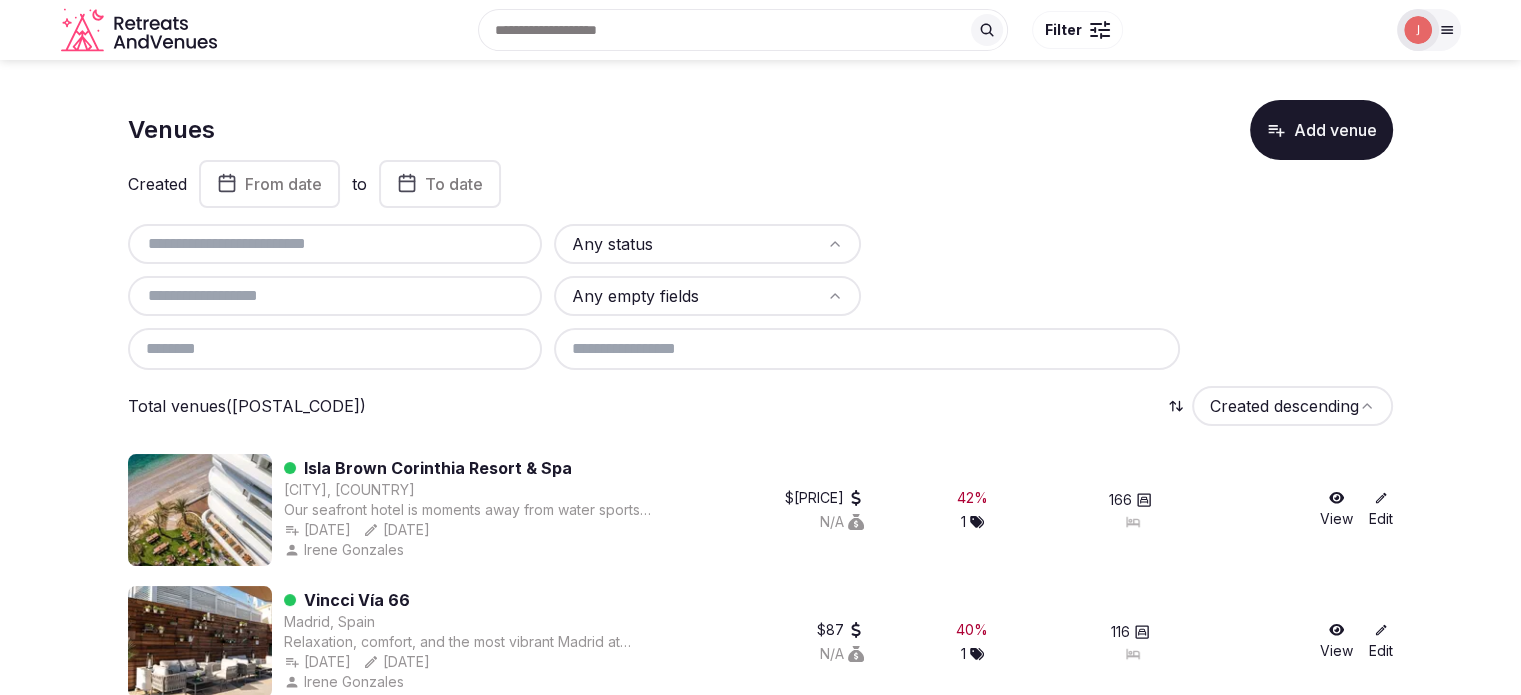 click at bounding box center (1418, 30) 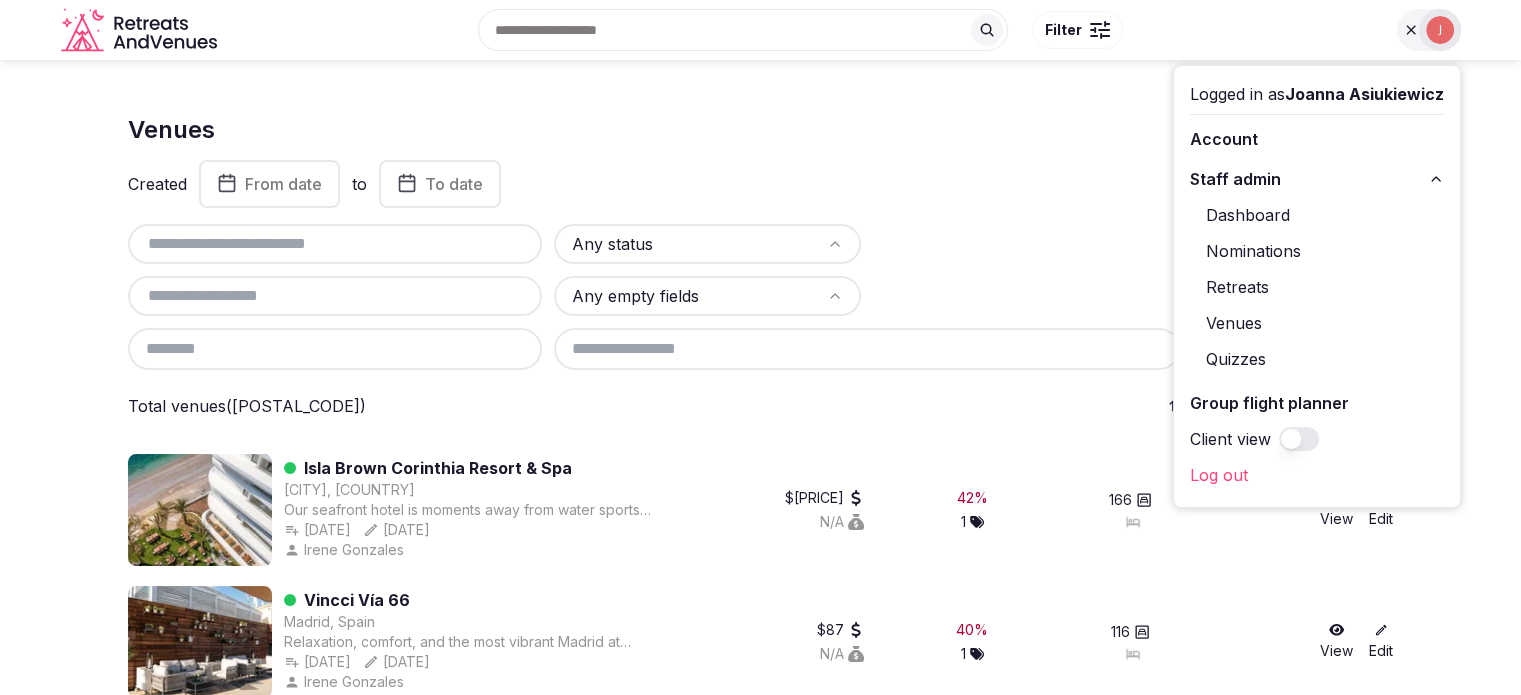 click on "Created From date to To date" at bounding box center (760, 184) 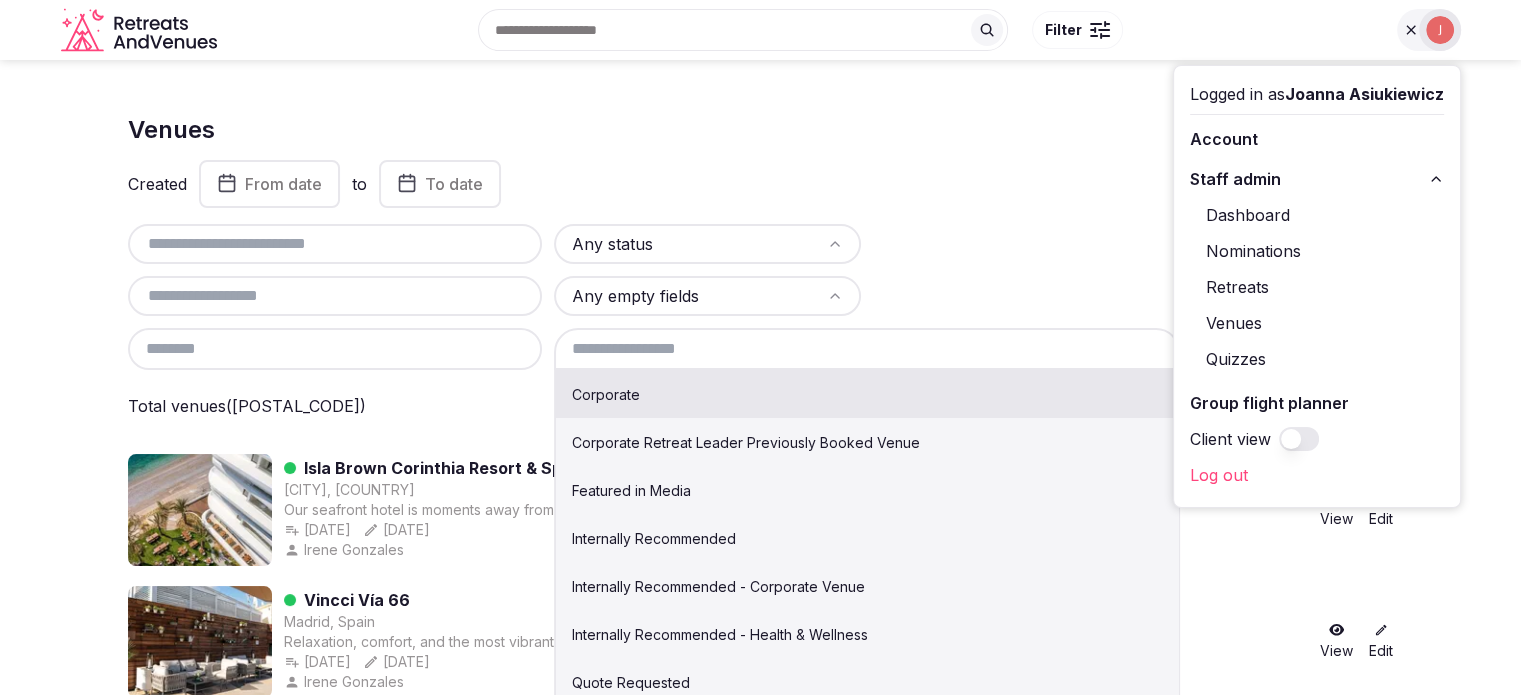 click at bounding box center [867, 349] 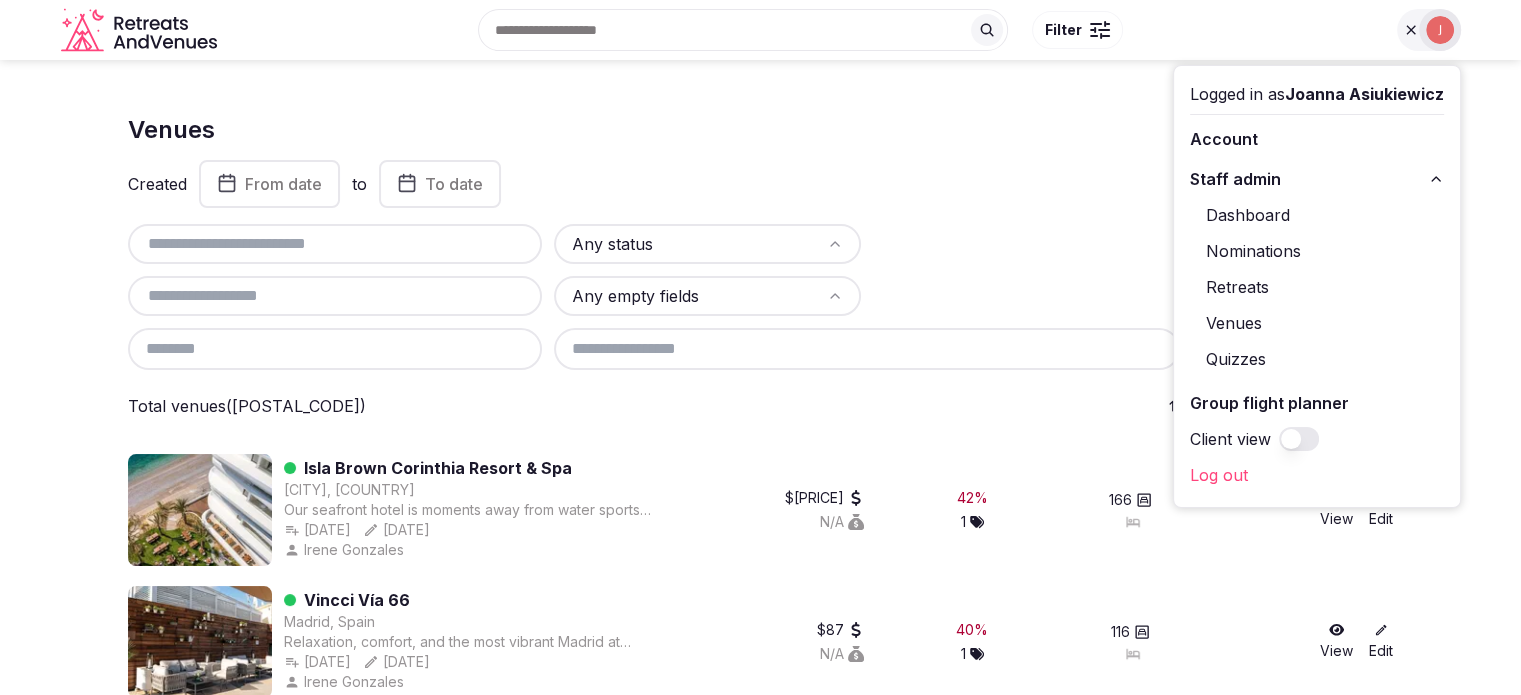 click on "Venues   Add venue" at bounding box center [760, 130] 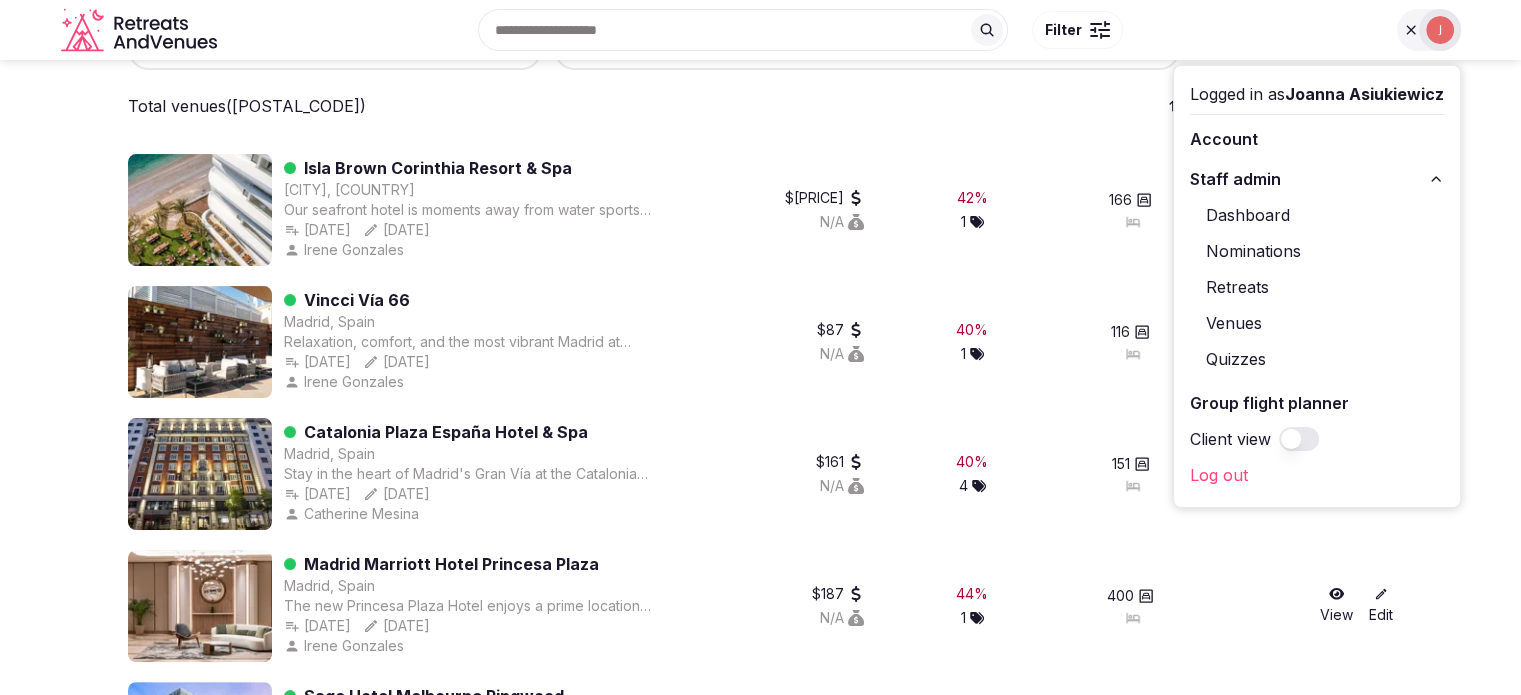 scroll, scrollTop: 0, scrollLeft: 0, axis: both 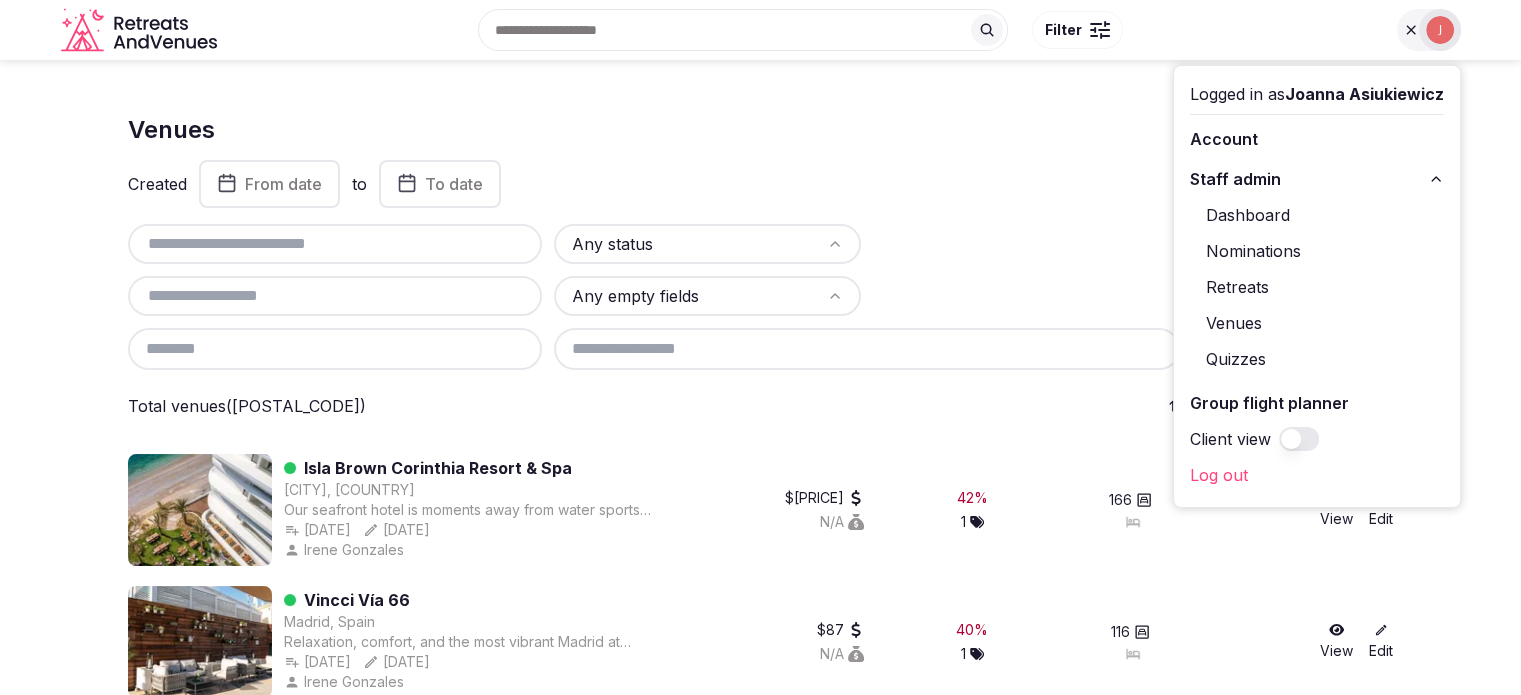 click at bounding box center [1440, 30] 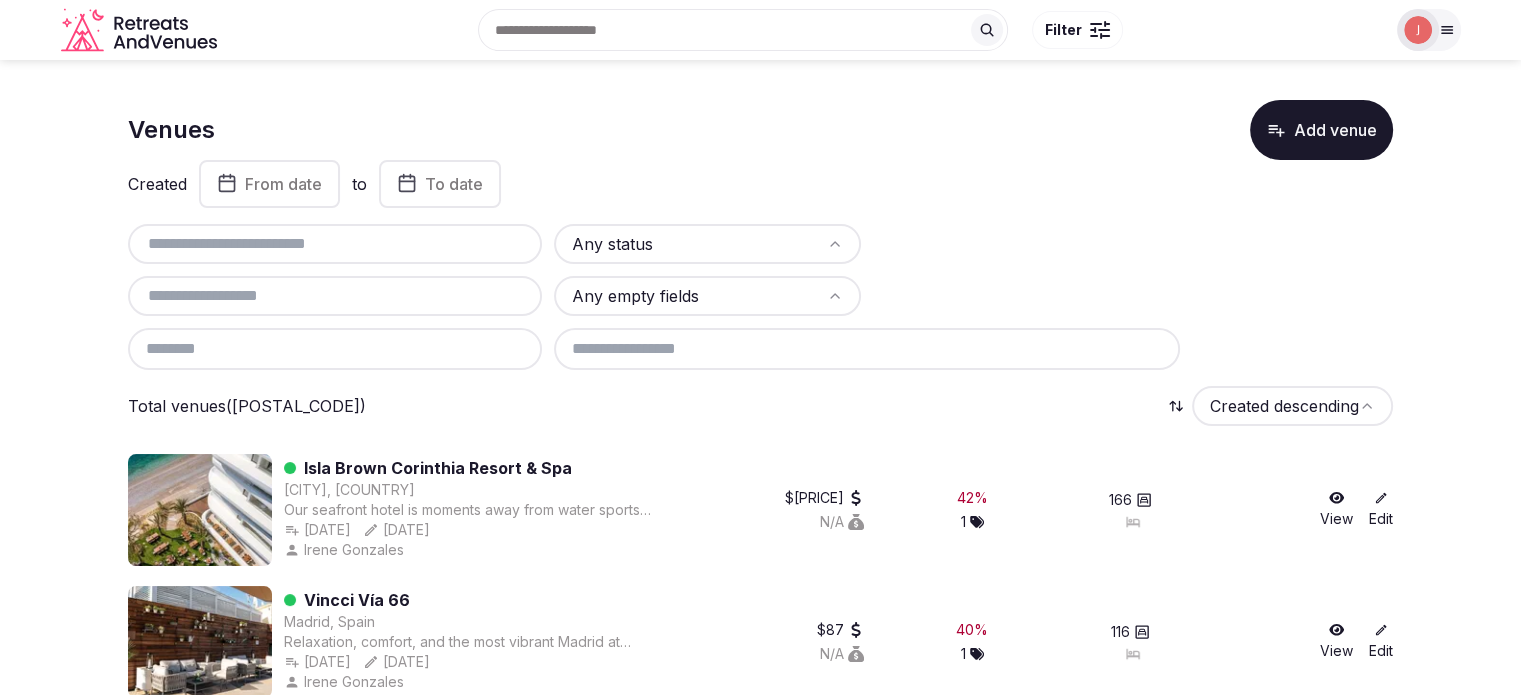 click at bounding box center (1418, 30) 